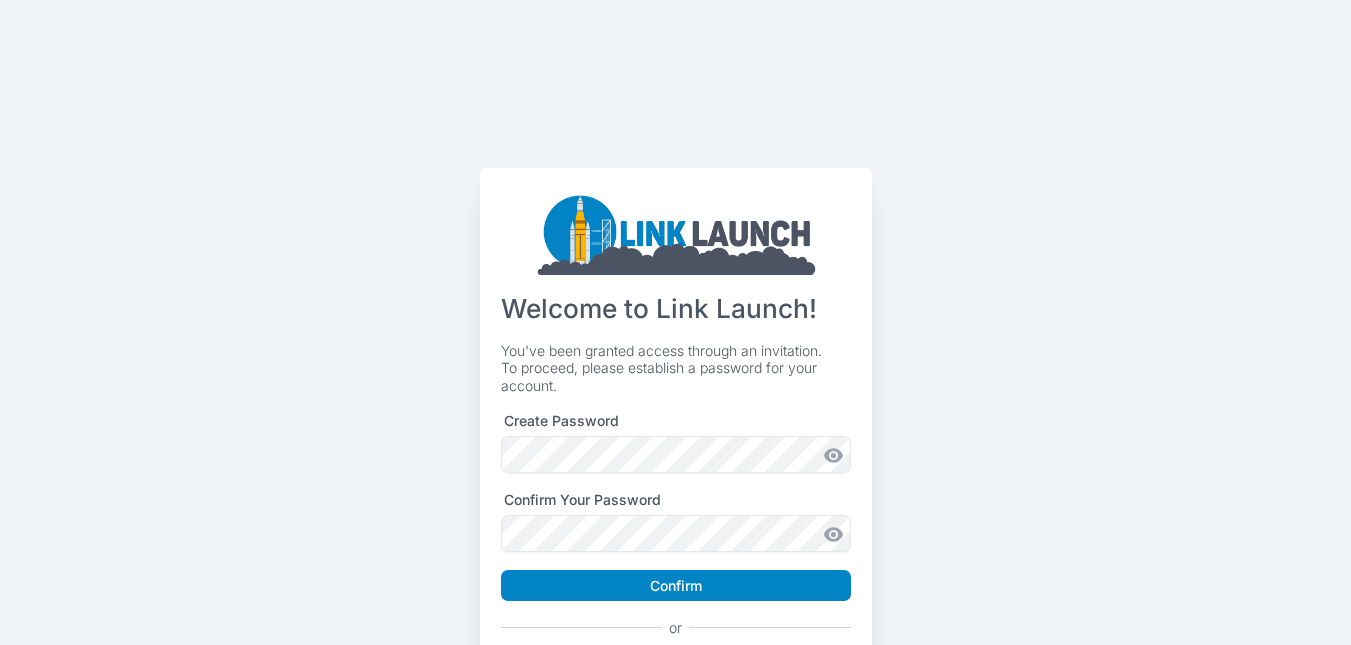 scroll, scrollTop: 63, scrollLeft: 0, axis: vertical 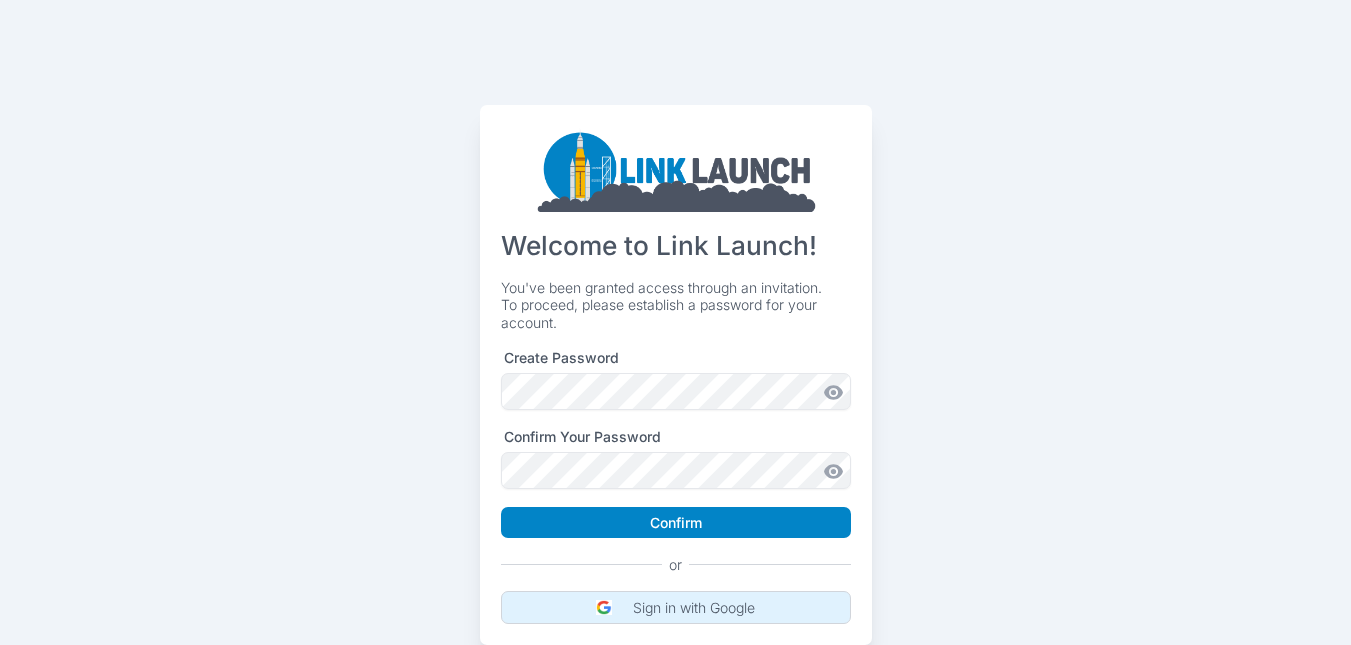 click on "Sign in with Google" at bounding box center (694, 608) 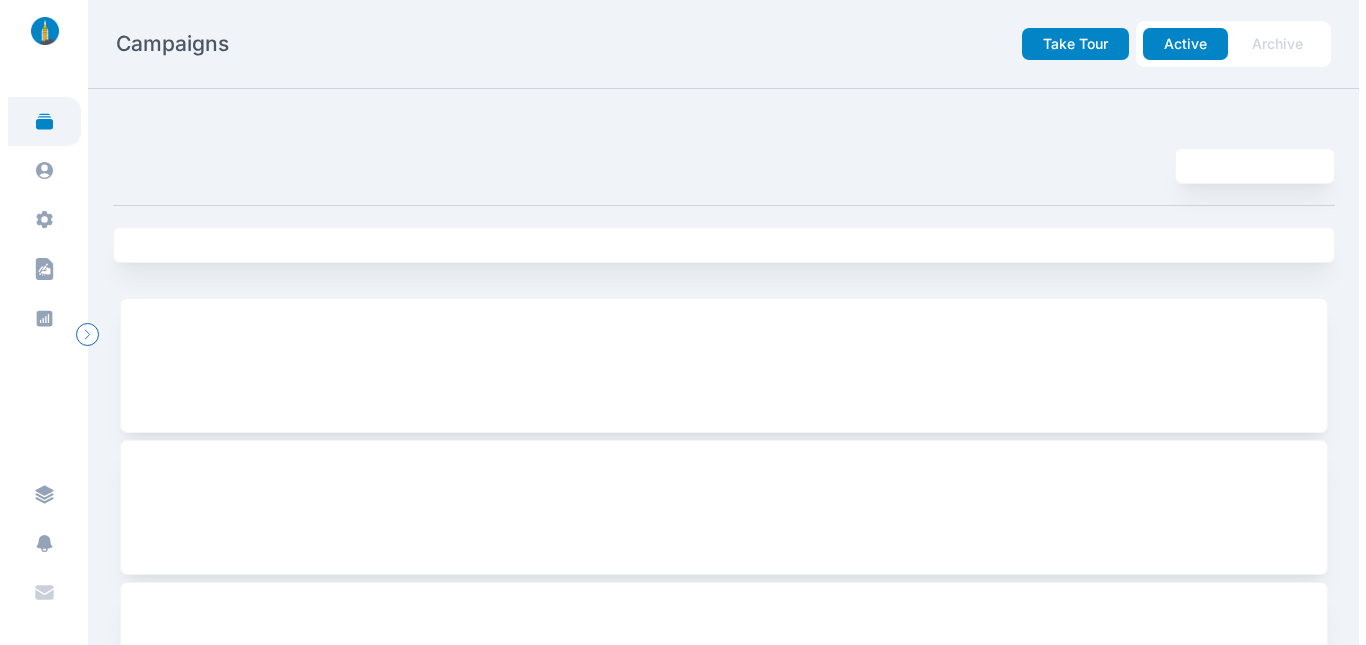 scroll, scrollTop: 0, scrollLeft: 0, axis: both 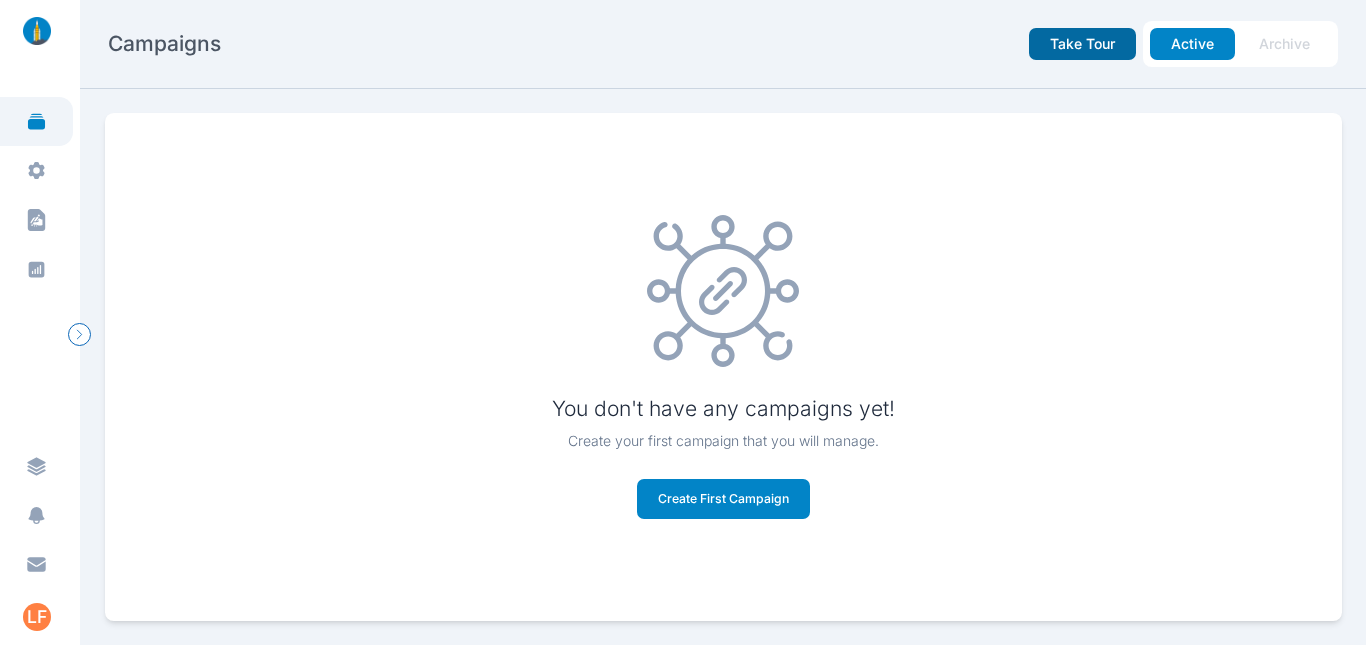 click on "Take Tour" at bounding box center (1082, 44) 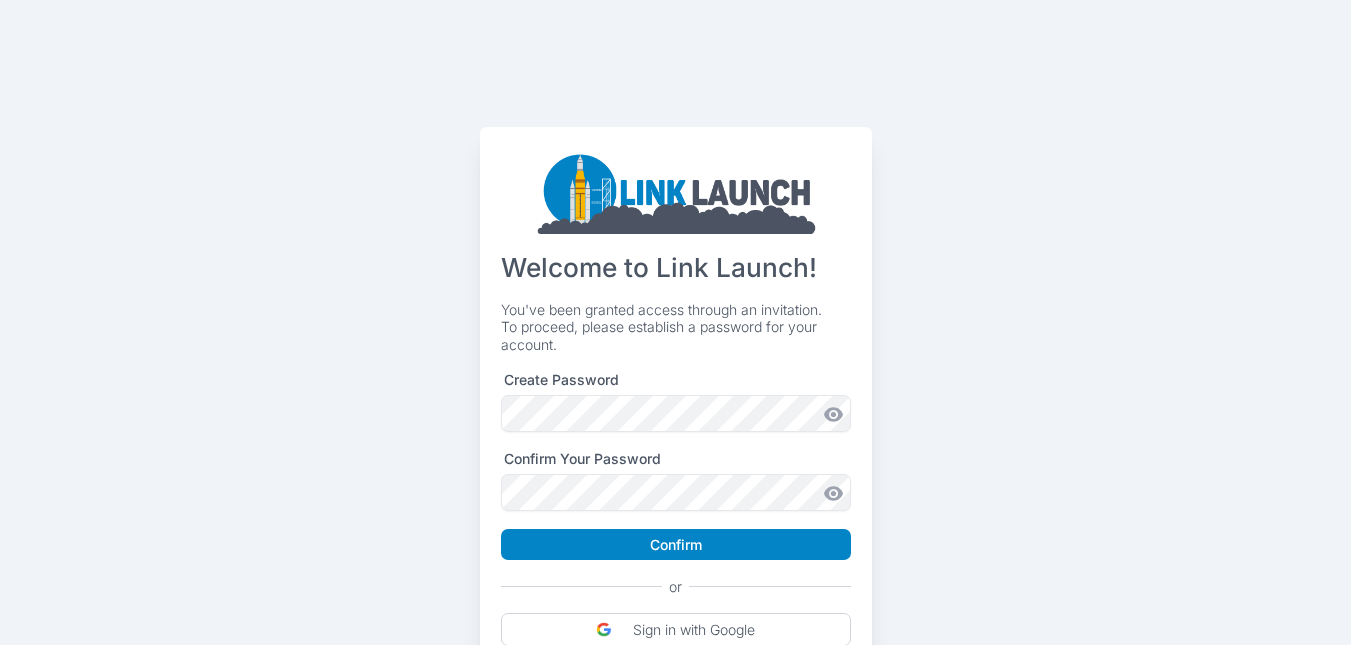 scroll, scrollTop: 63, scrollLeft: 0, axis: vertical 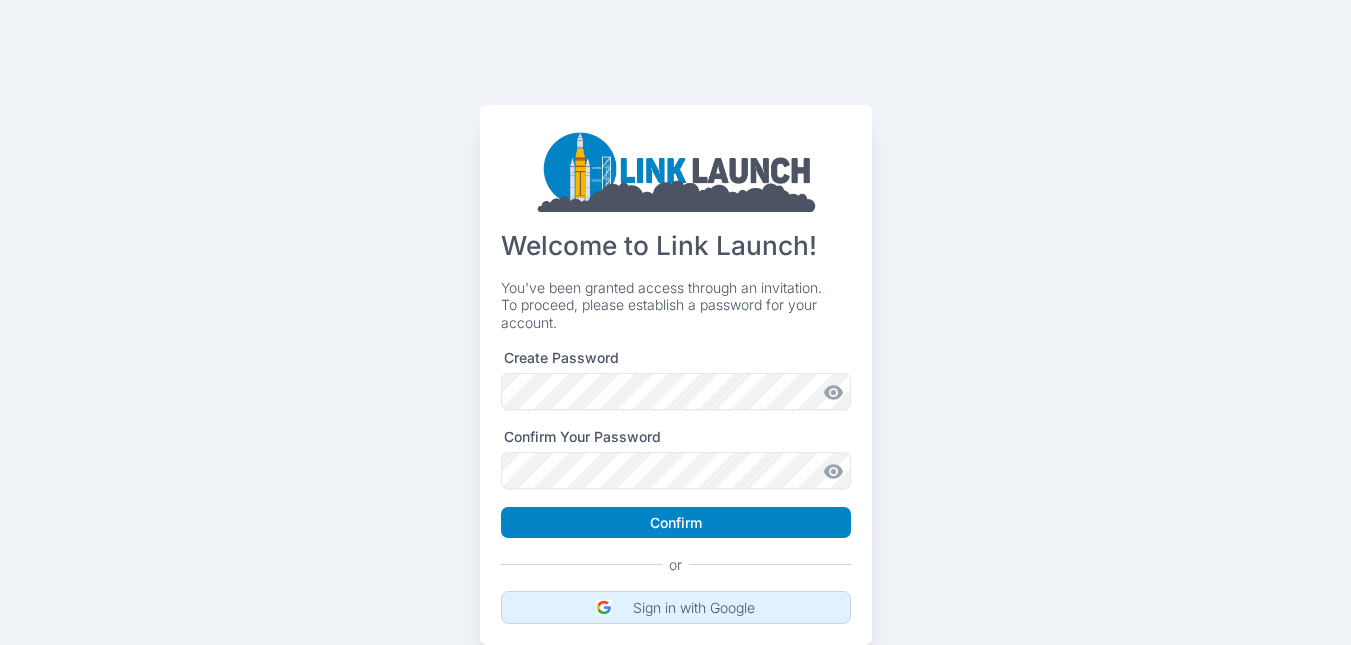 click on "Sign in with Google" at bounding box center [694, 608] 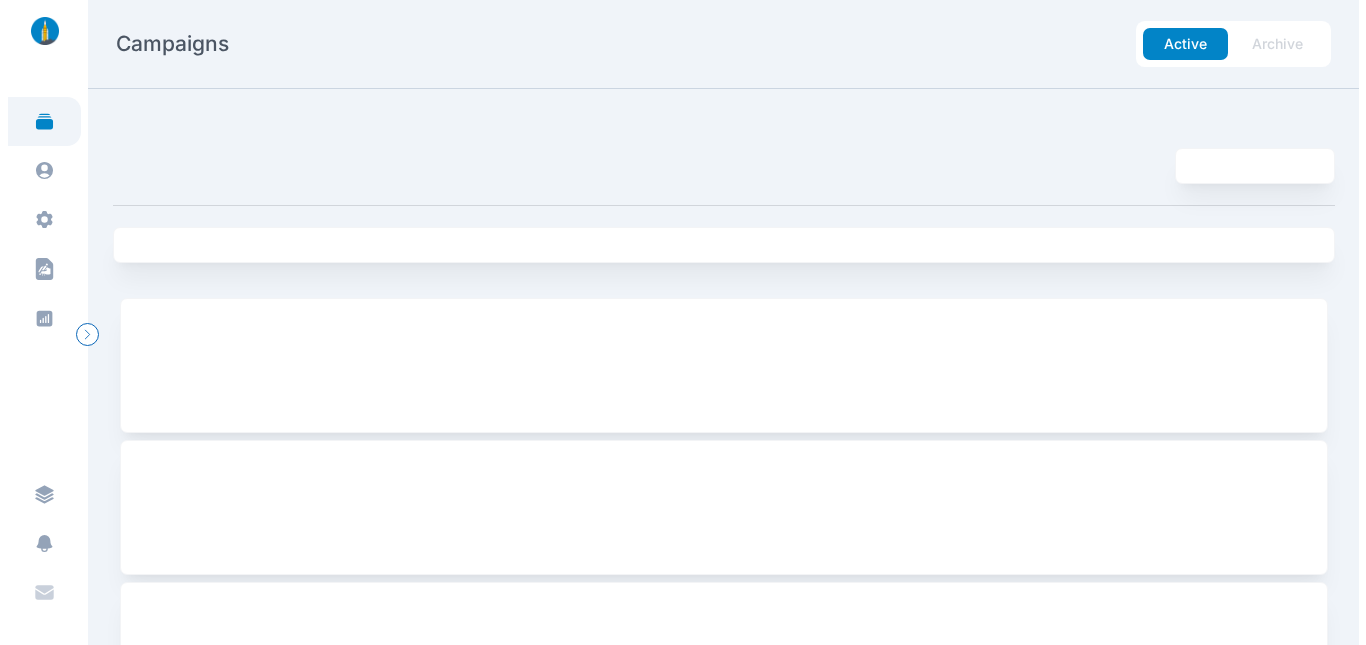 scroll, scrollTop: 0, scrollLeft: 0, axis: both 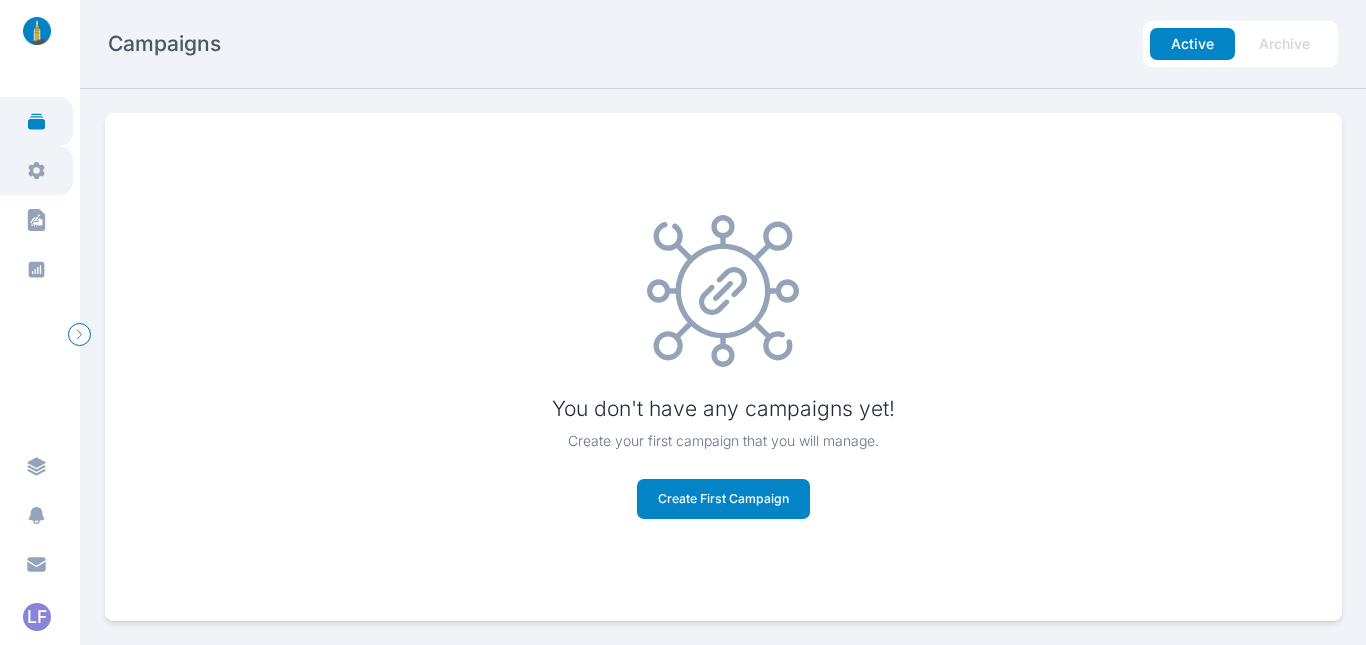 click at bounding box center [36, 170] 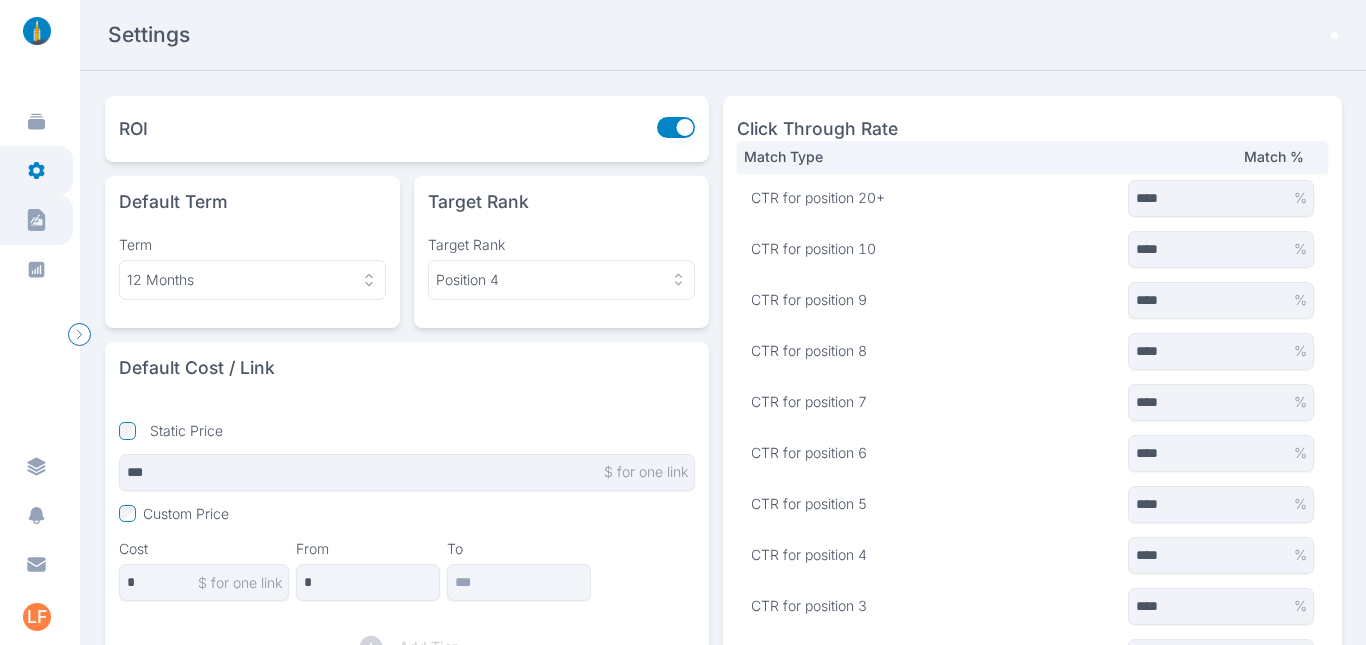 click at bounding box center (36, 122) 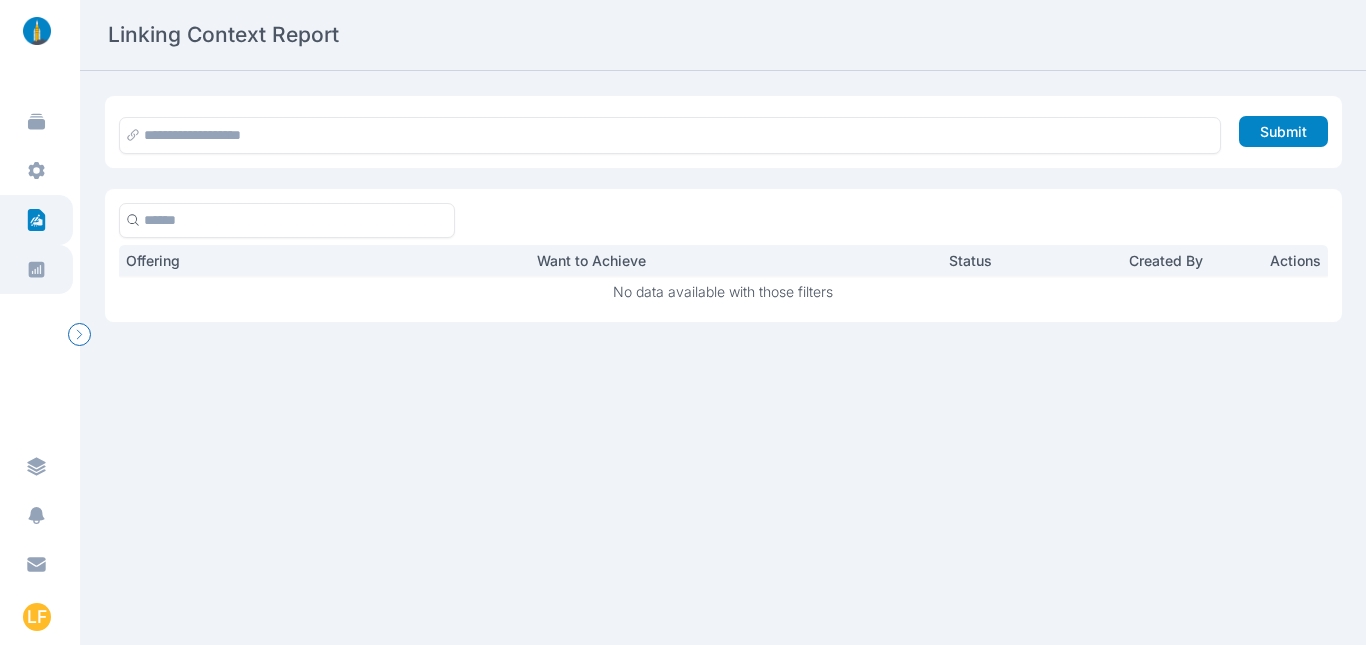 click at bounding box center [36, 122] 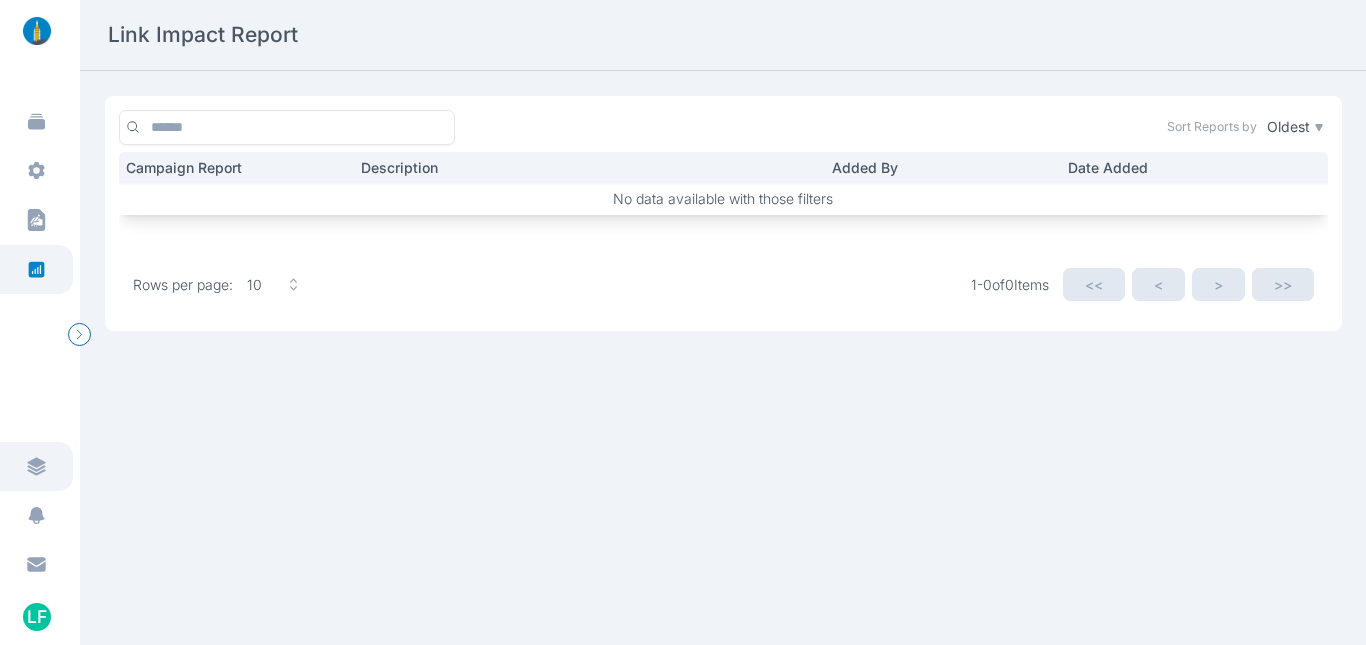click at bounding box center (36, 462) 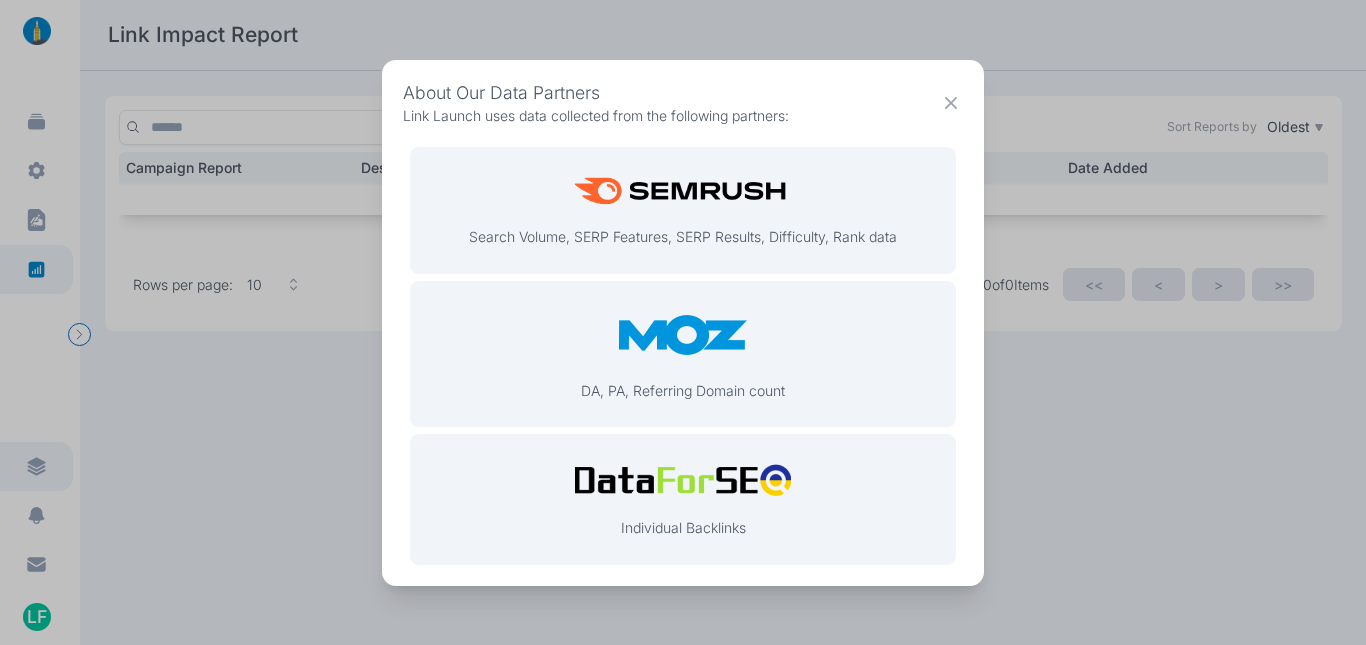 click at bounding box center (951, 103) 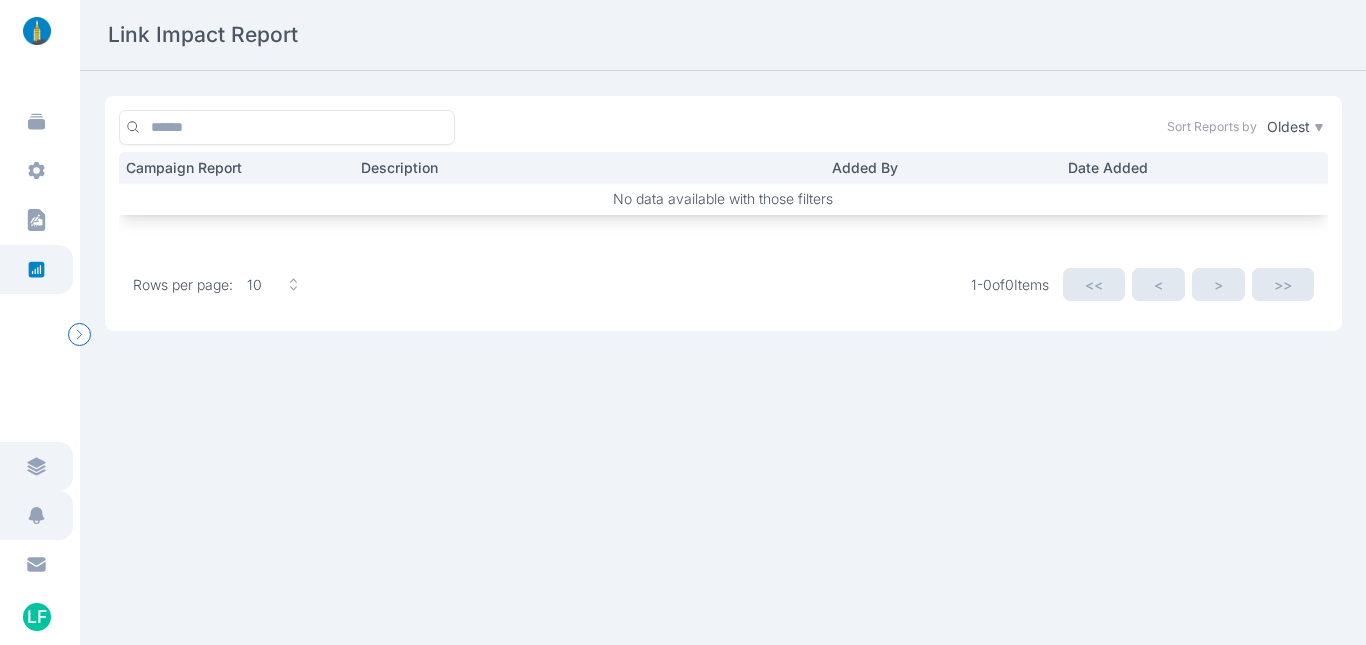 click at bounding box center (36, 515) 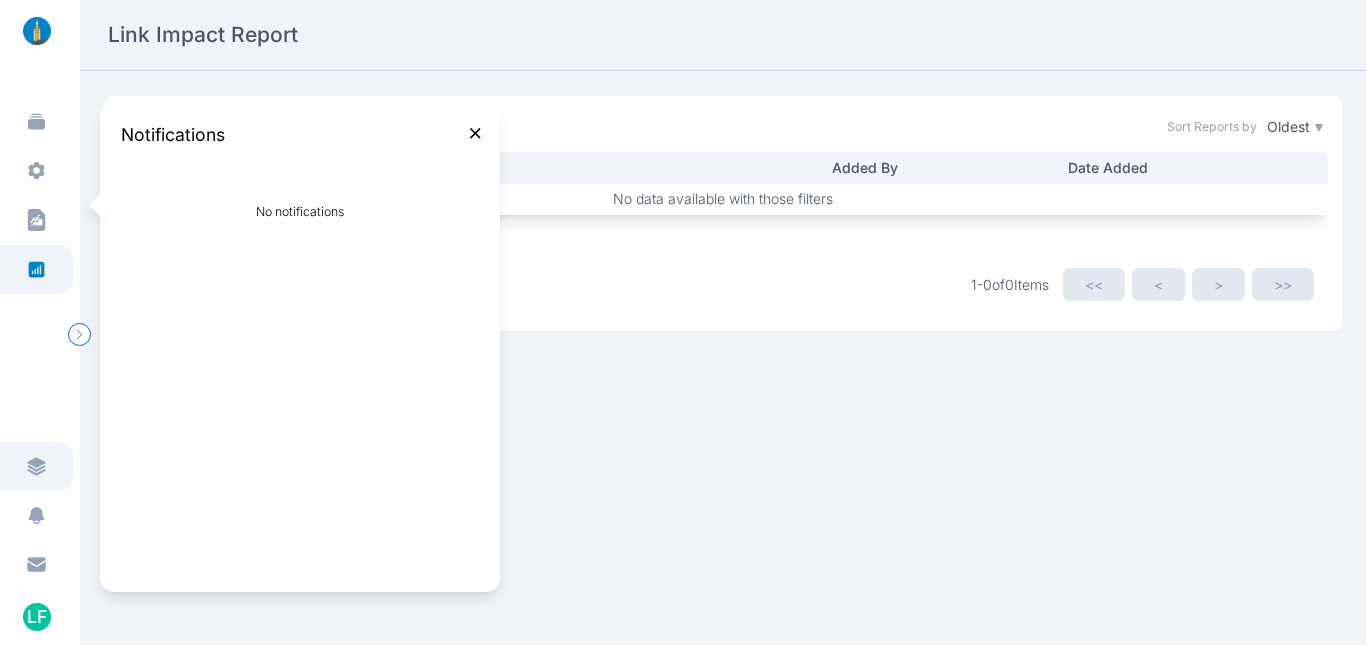 drag, startPoint x: 485, startPoint y: 128, endPoint x: 401, endPoint y: 244, distance: 143.22011 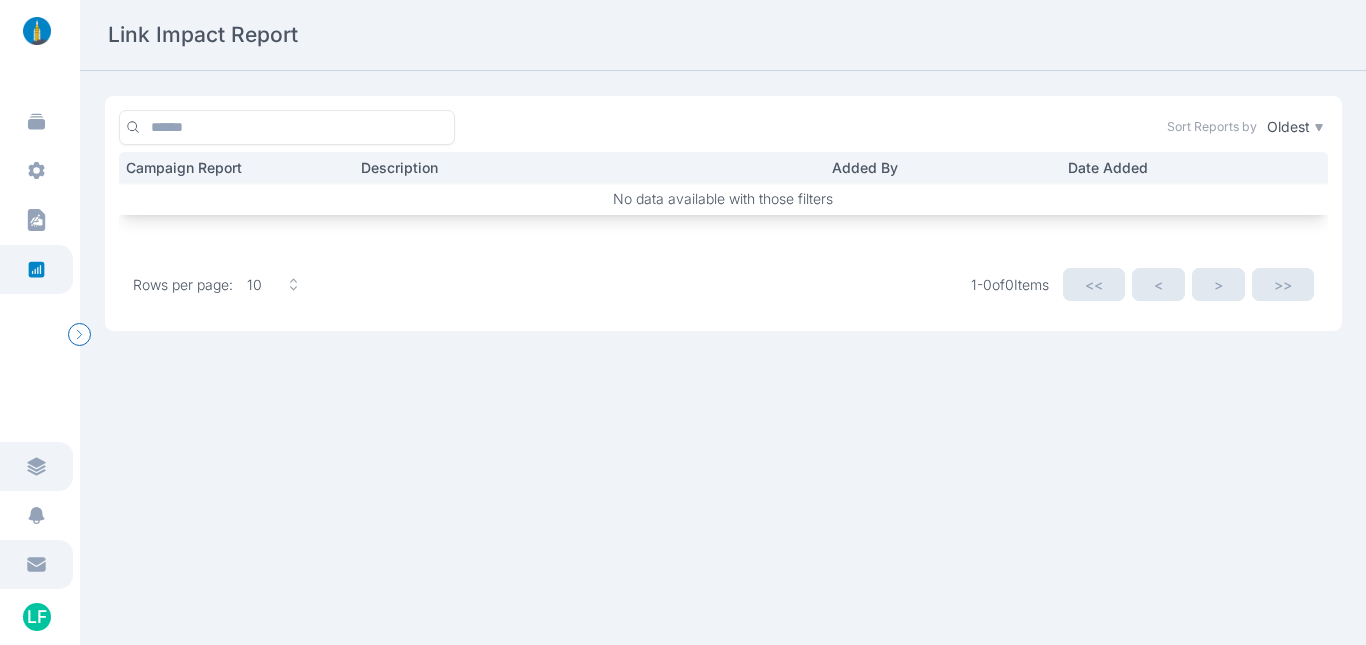 click at bounding box center (36, 564) 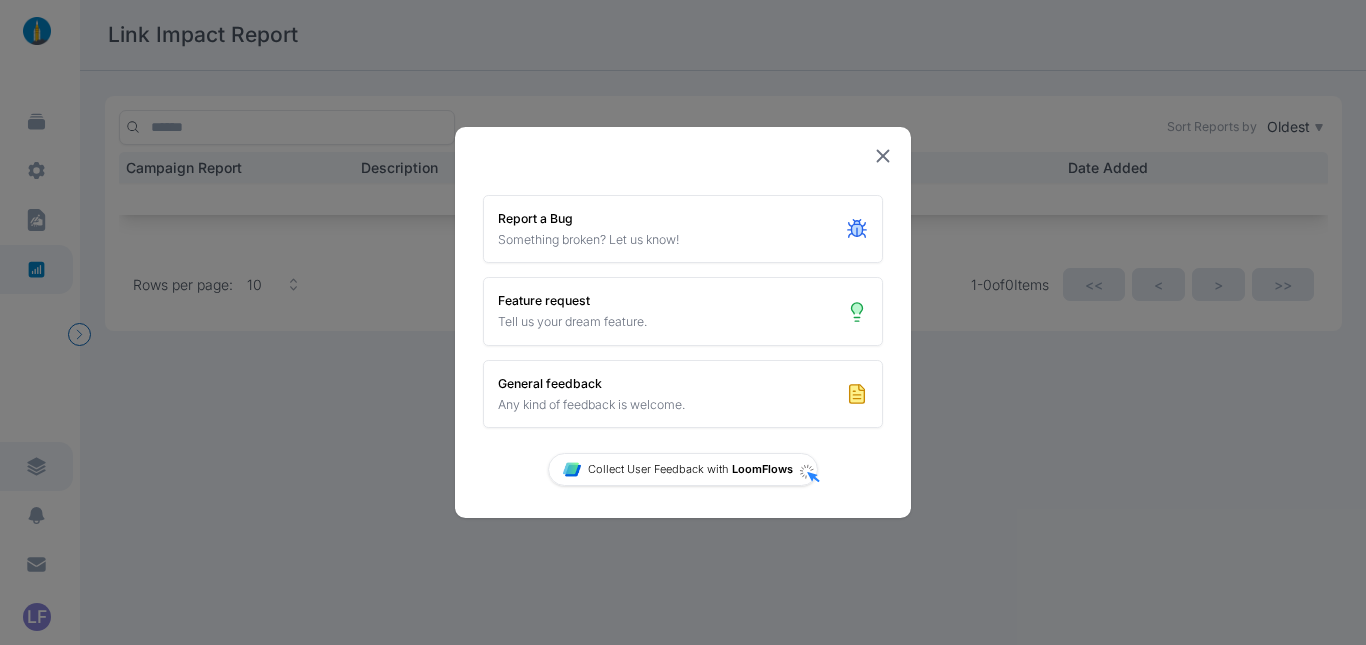 click at bounding box center [883, 156] 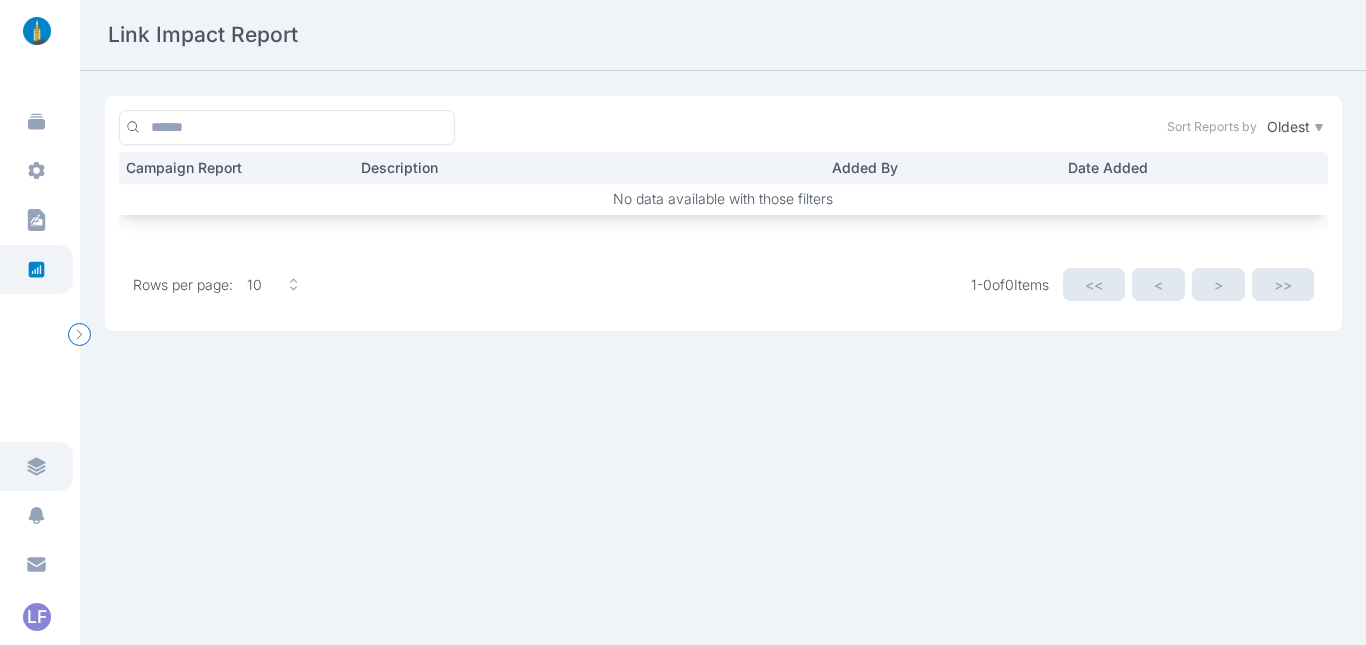 click at bounding box center (37, 31) 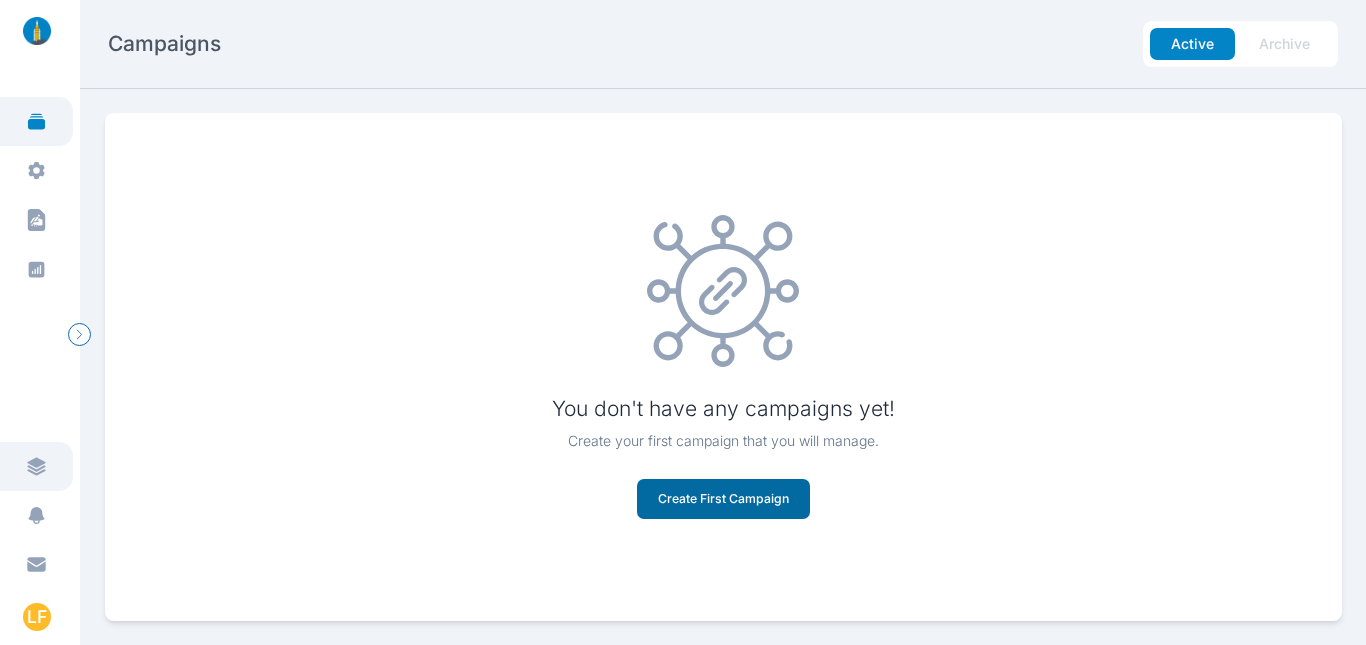 click on "Create First Campaign" at bounding box center [723, 499] 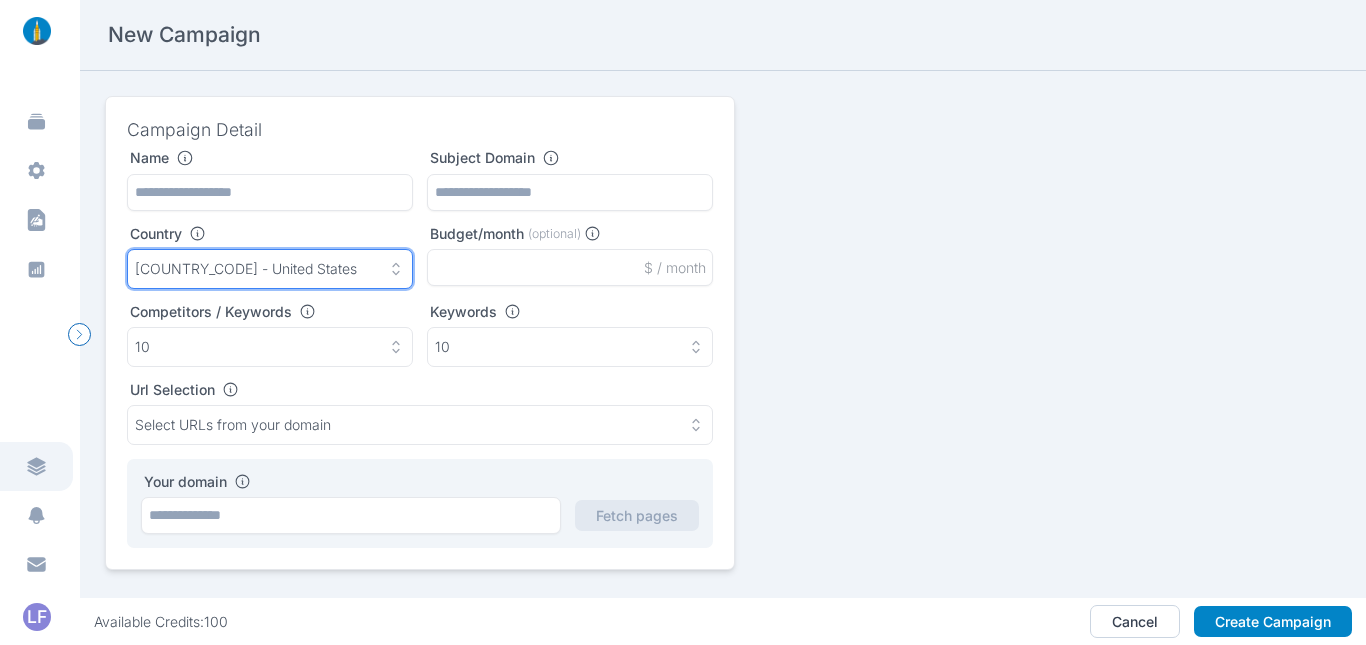 click on "[COUNTRY_CODE] - United States" at bounding box center [270, 269] 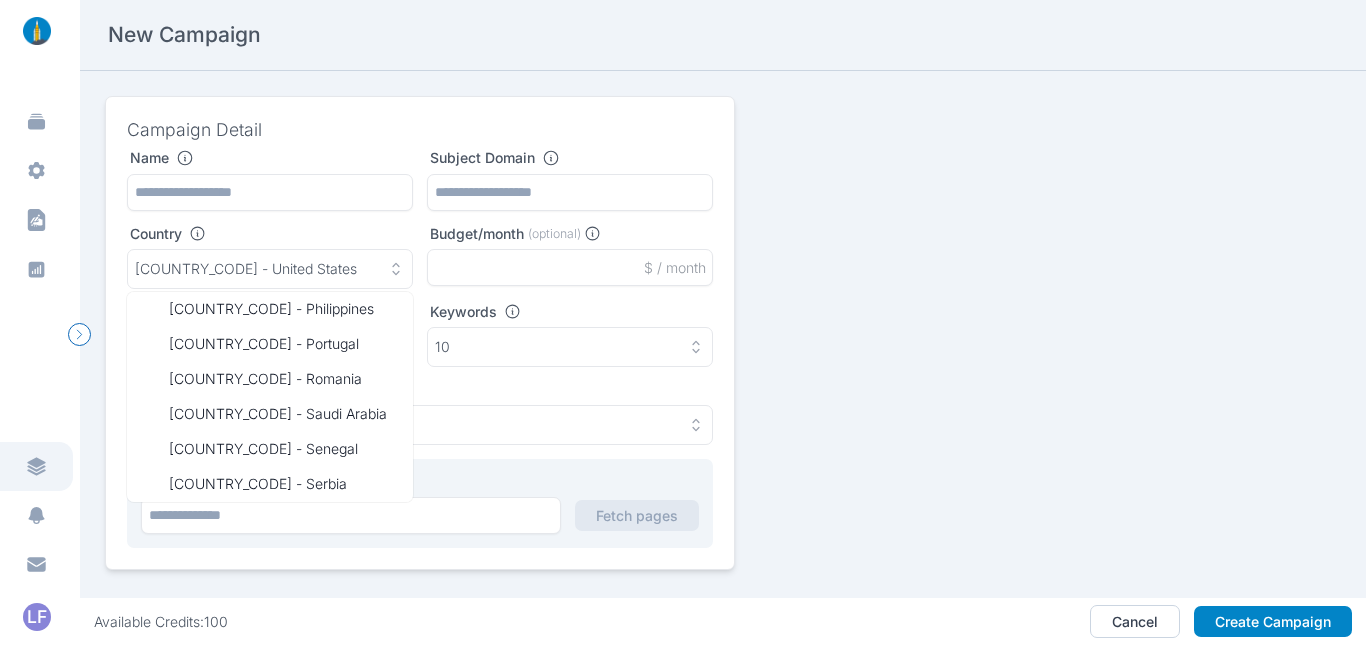 scroll, scrollTop: 3500, scrollLeft: 0, axis: vertical 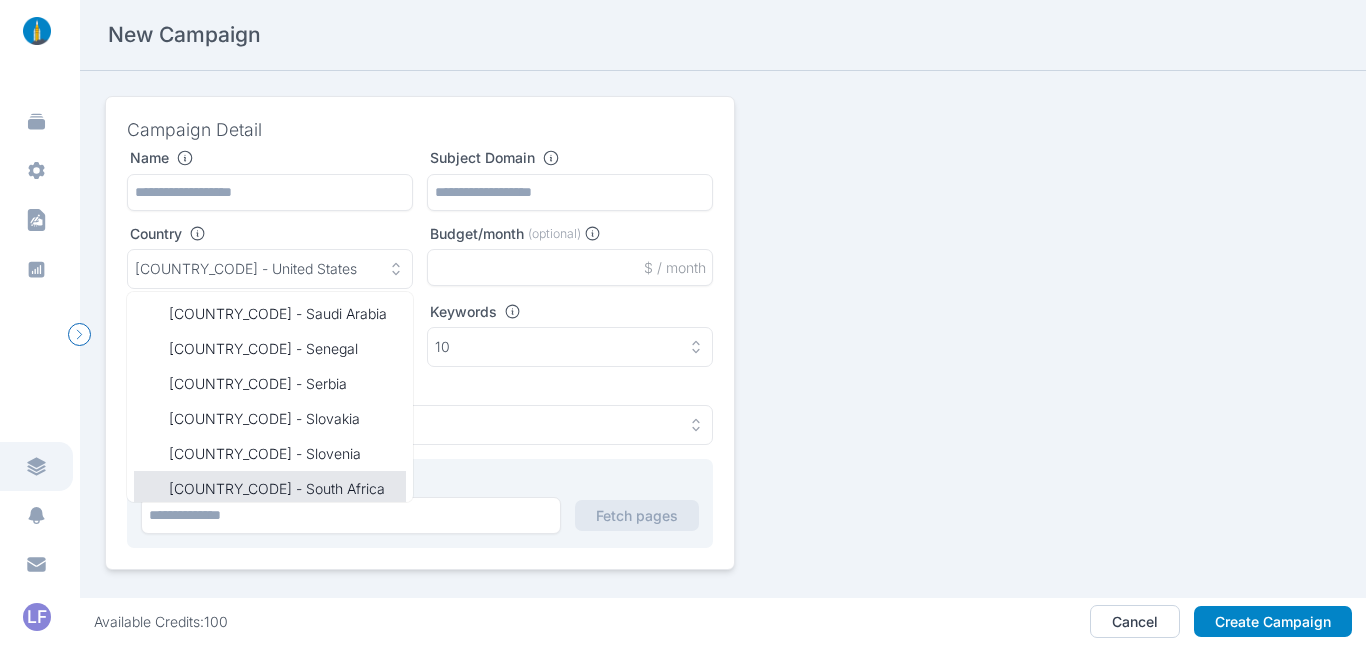 click on "[COUNTRY_CODE] - South Africa" at bounding box center [280, 488] 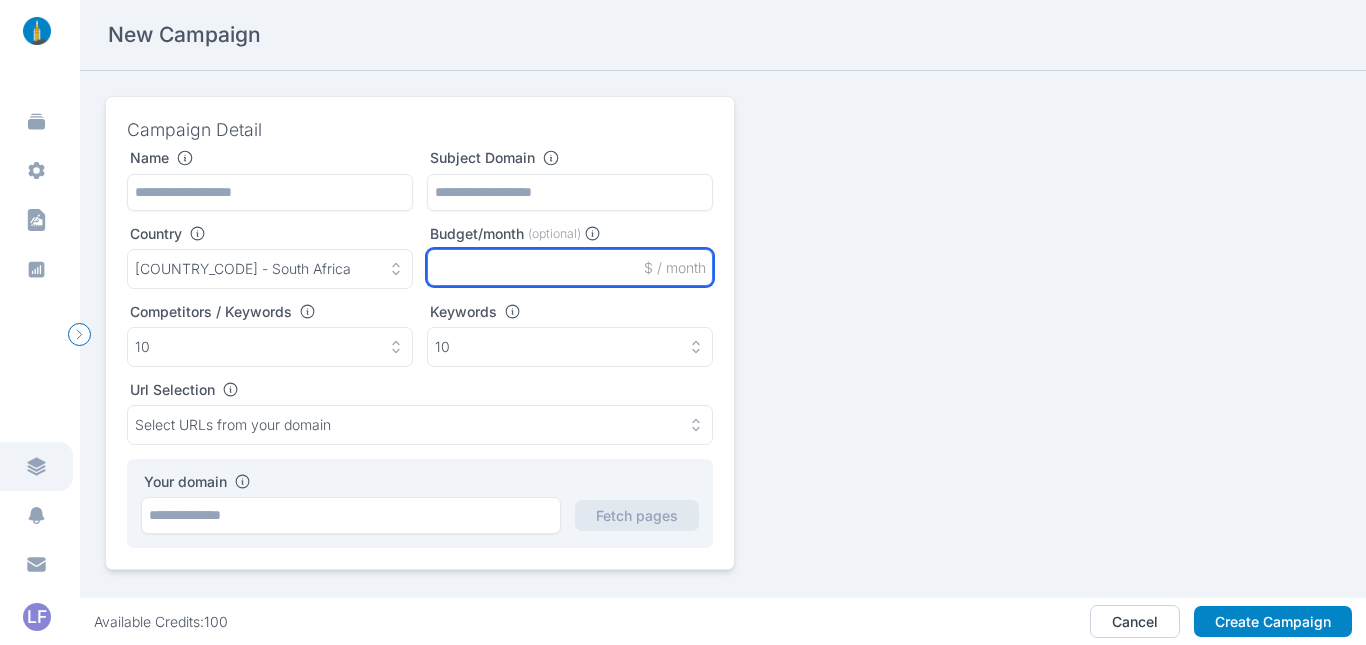click at bounding box center (570, 267) 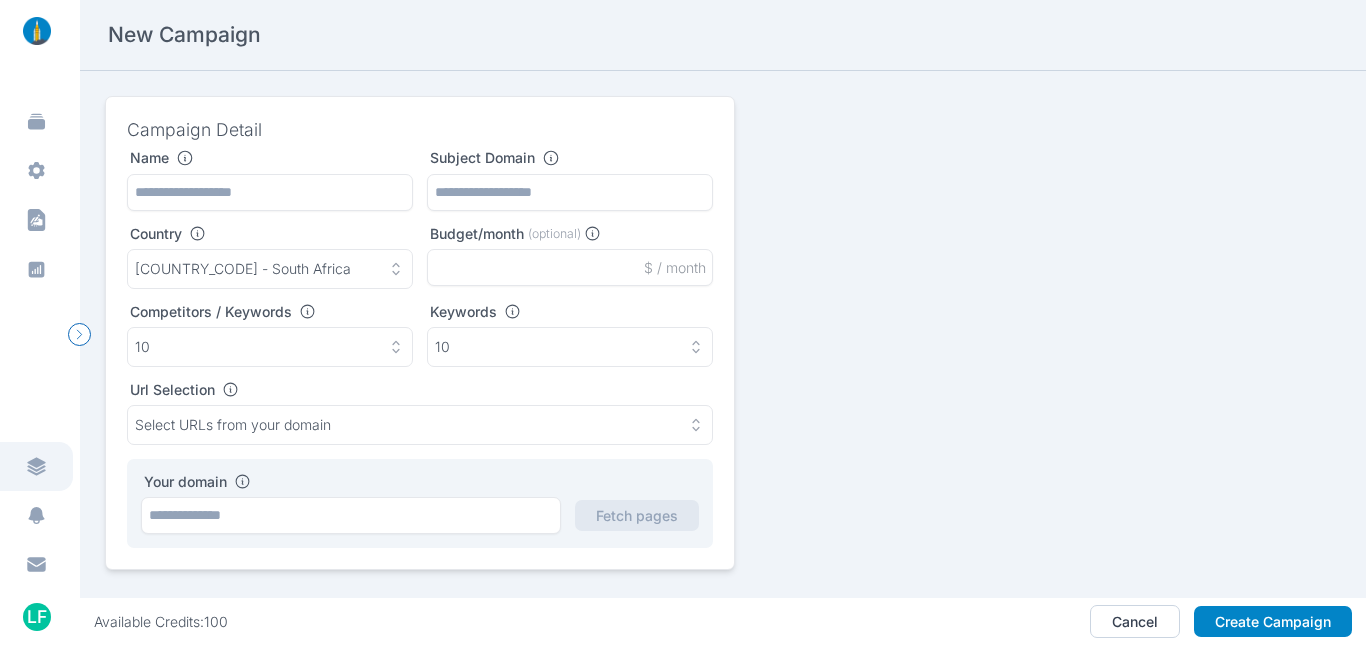 click at bounding box center [37, 31] 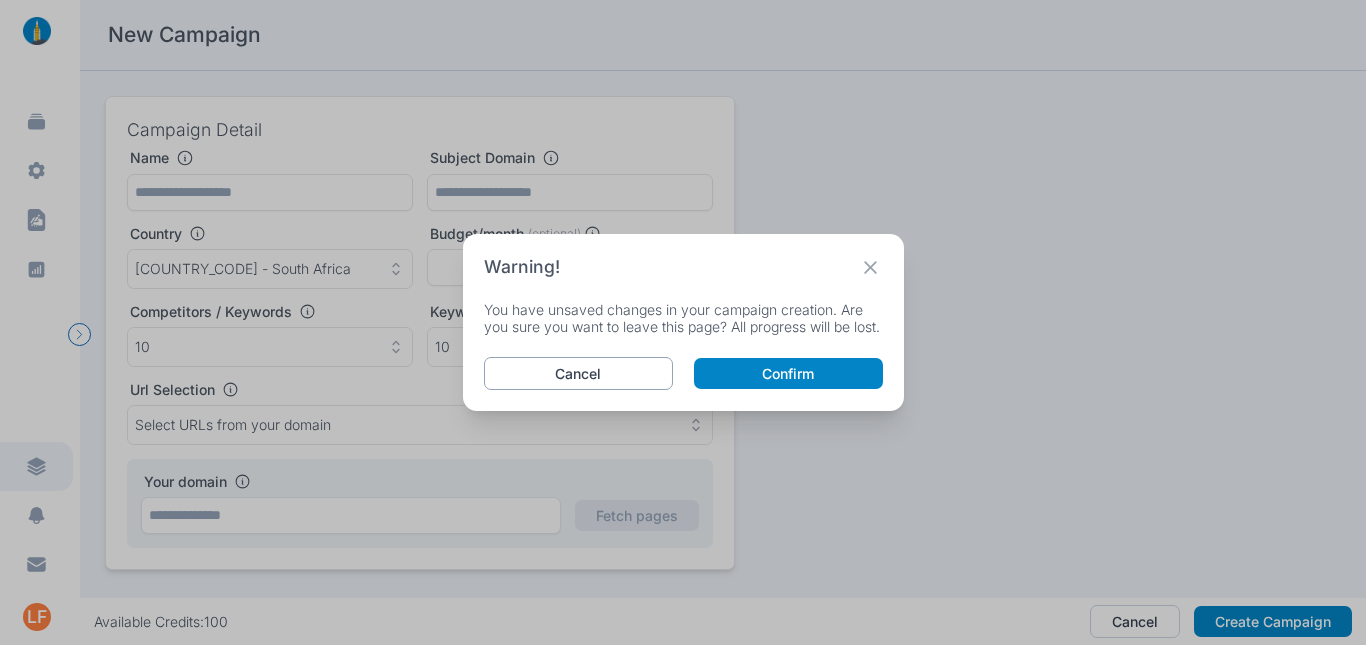 click on "Cancel" at bounding box center (579, 374) 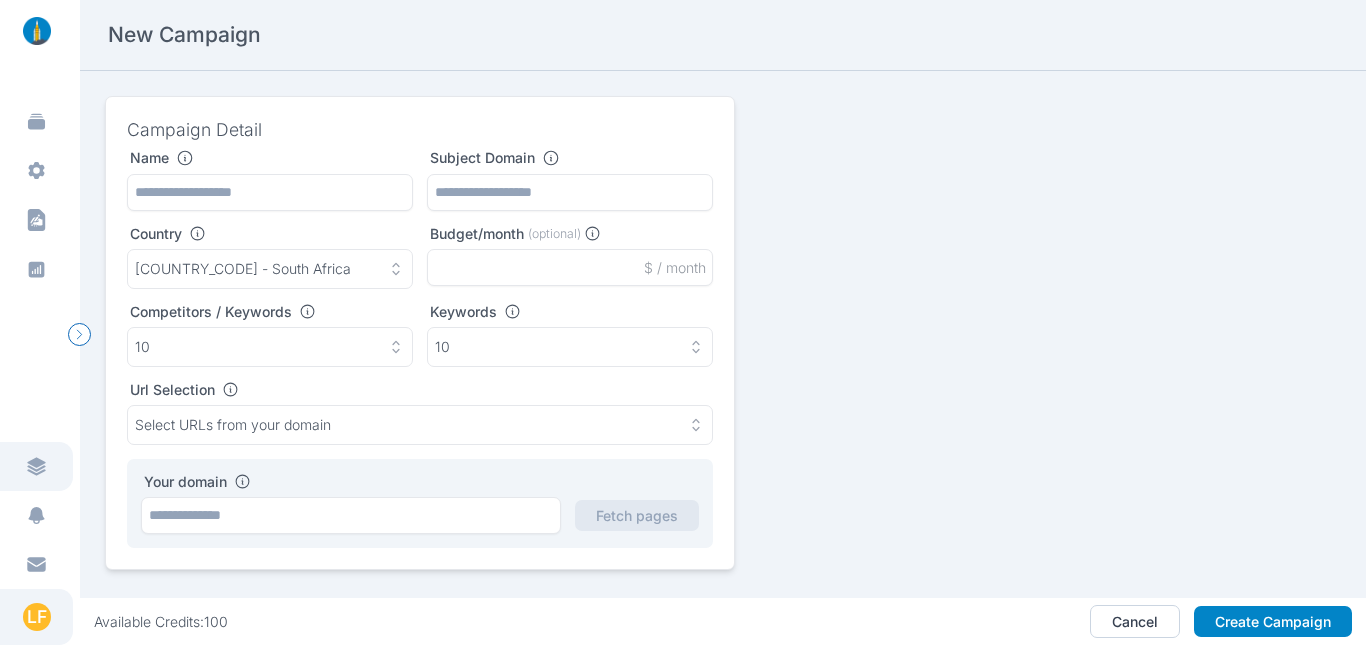 click on "LF" at bounding box center (37, 617) 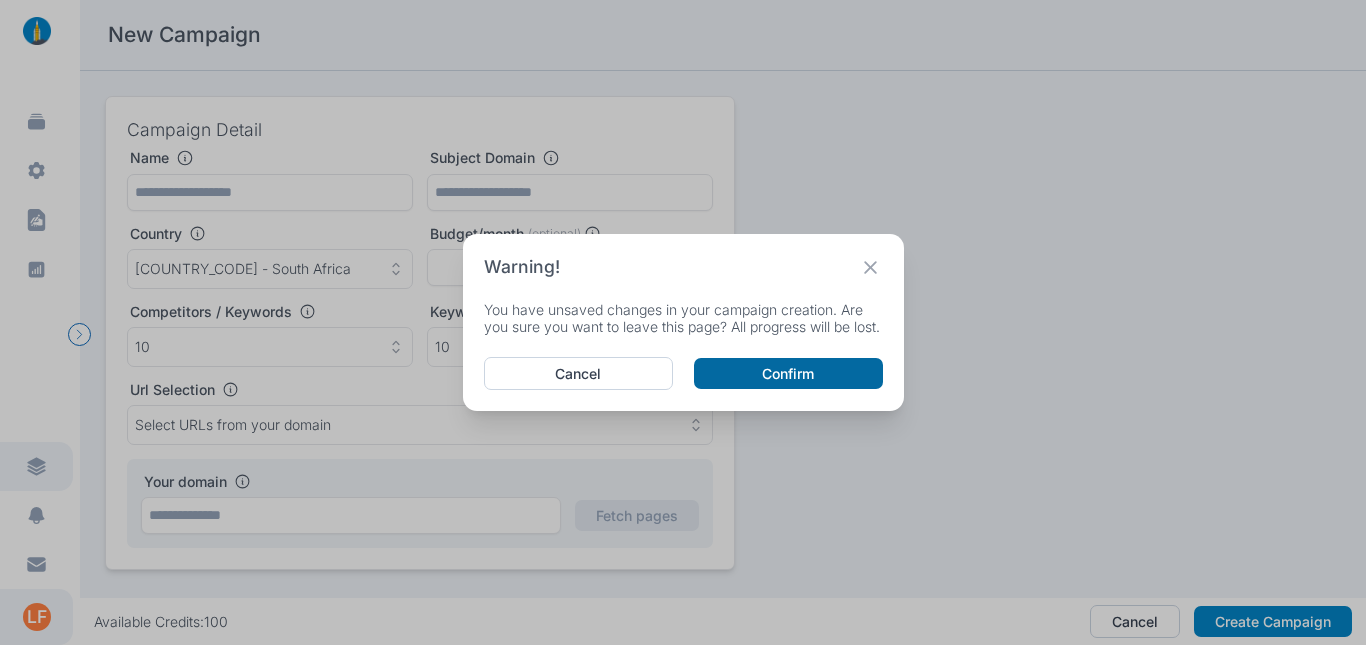 click on "Confirm" at bounding box center (788, 374) 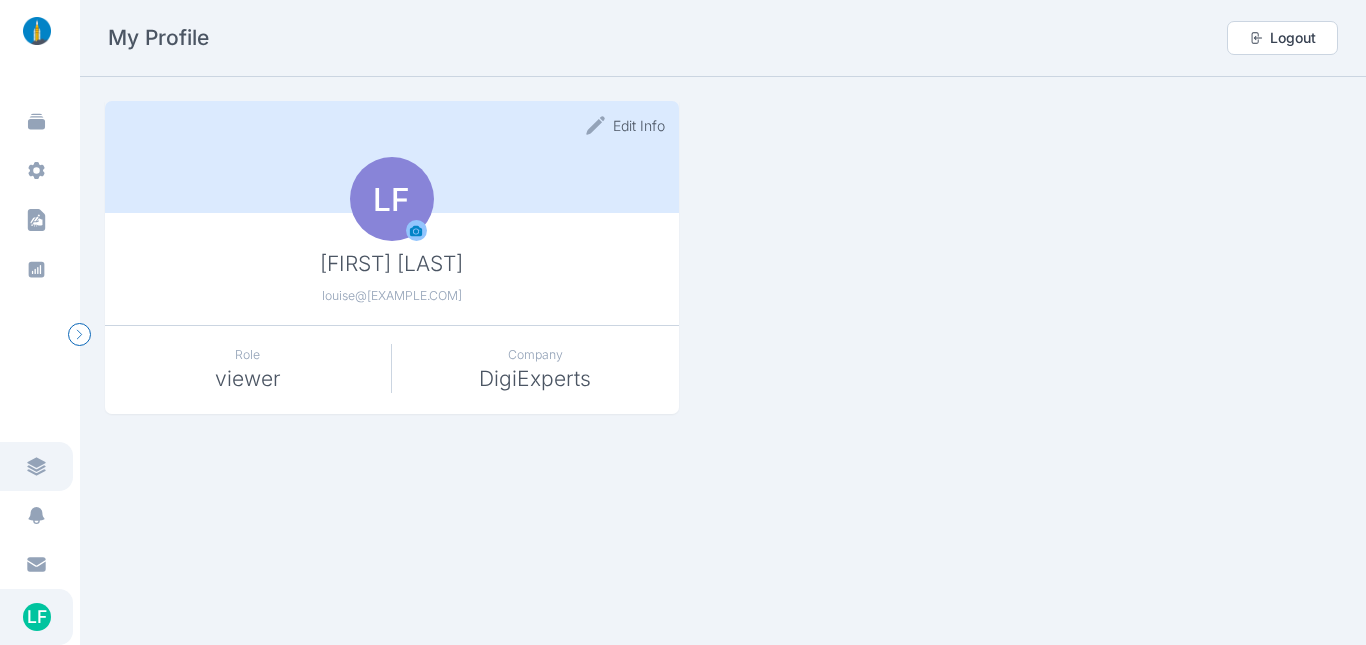 click on "Edit Info" at bounding box center [625, 125] 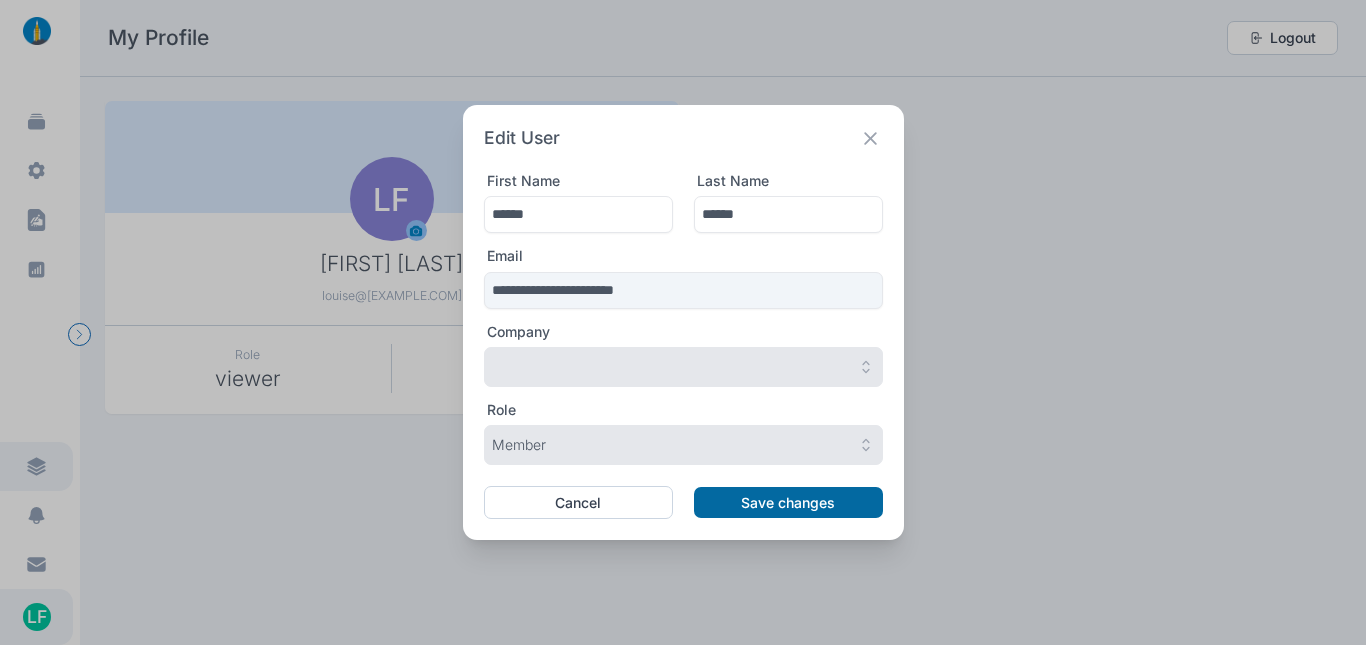 click on "Save changes" at bounding box center (788, 503) 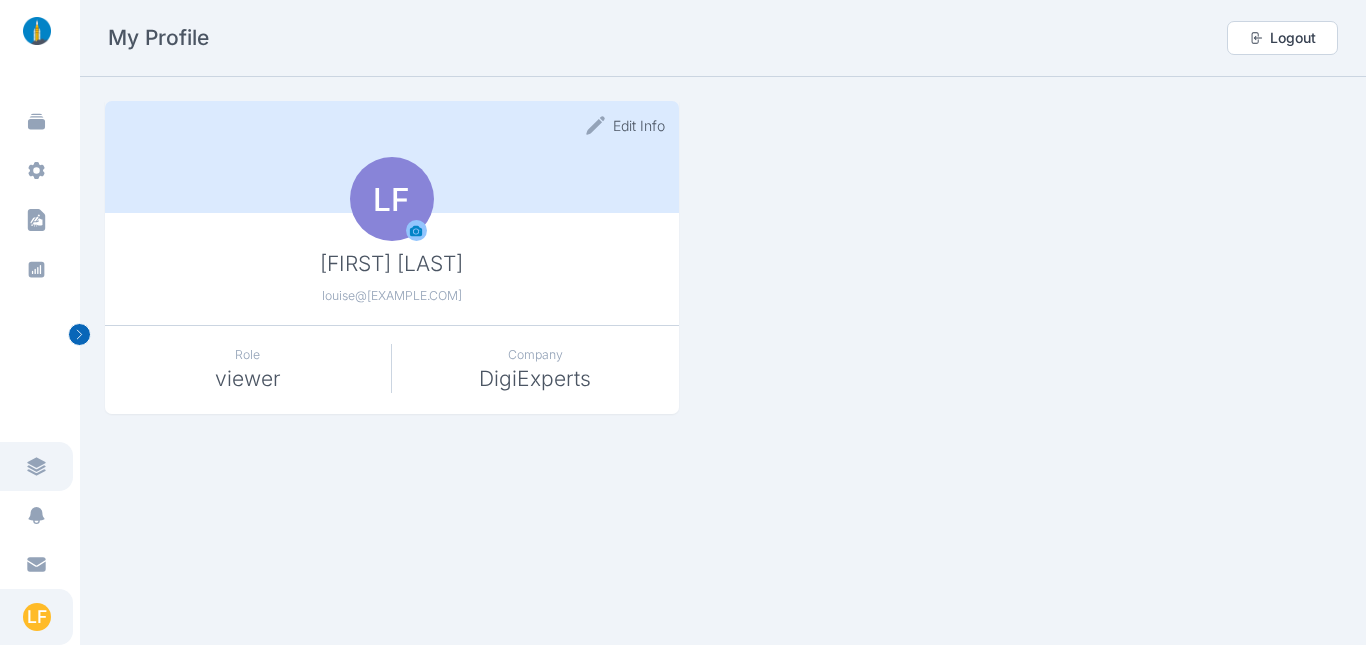 click at bounding box center (79, 334) 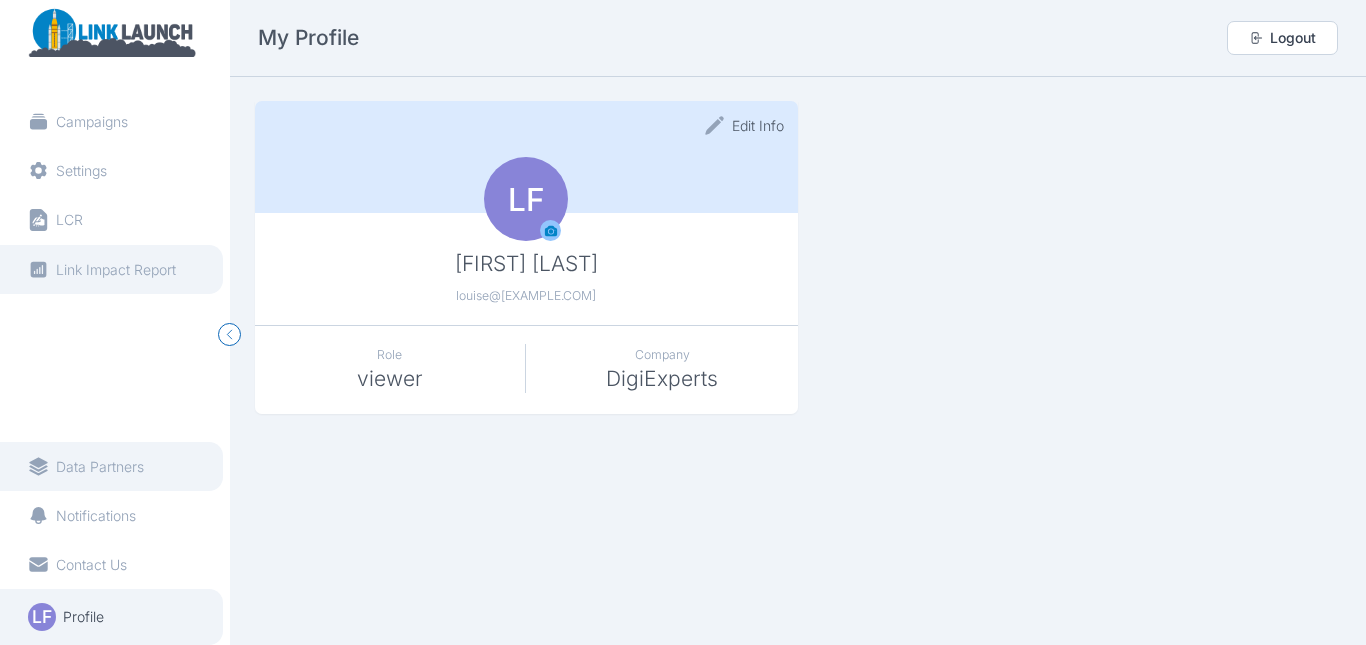click on "Link Impact Report" at bounding box center [92, 122] 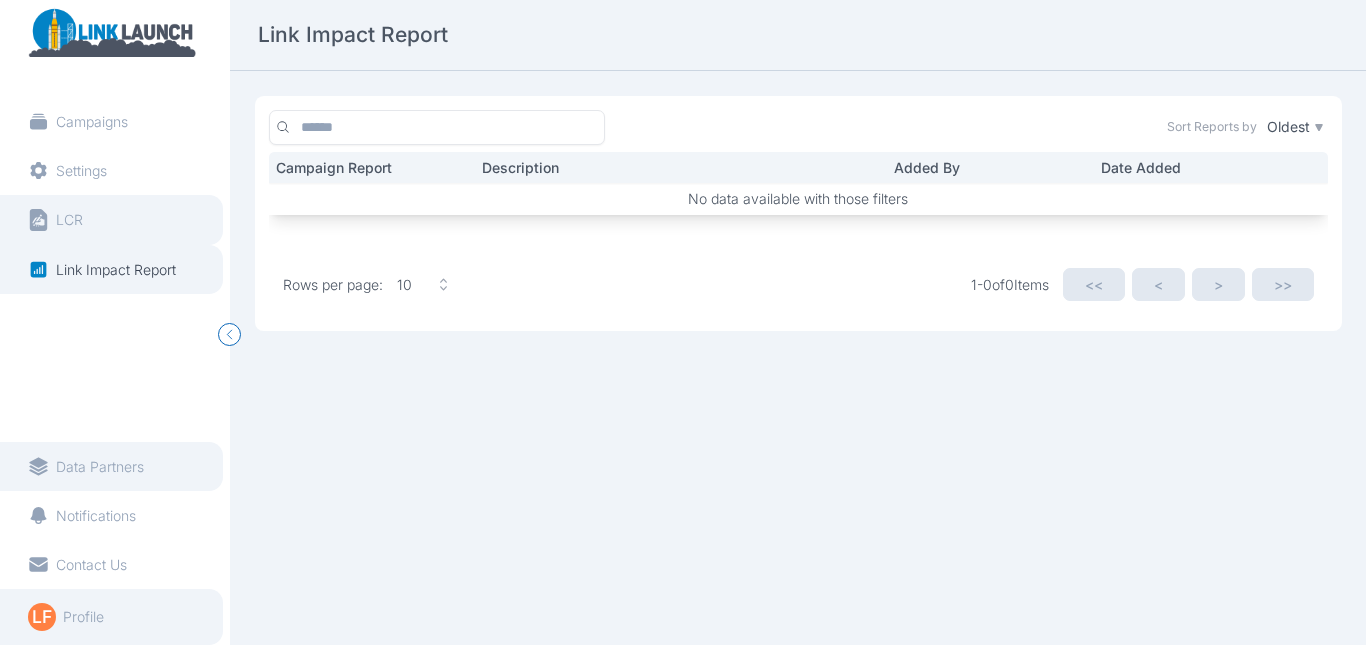 click on "LCR" at bounding box center [111, 121] 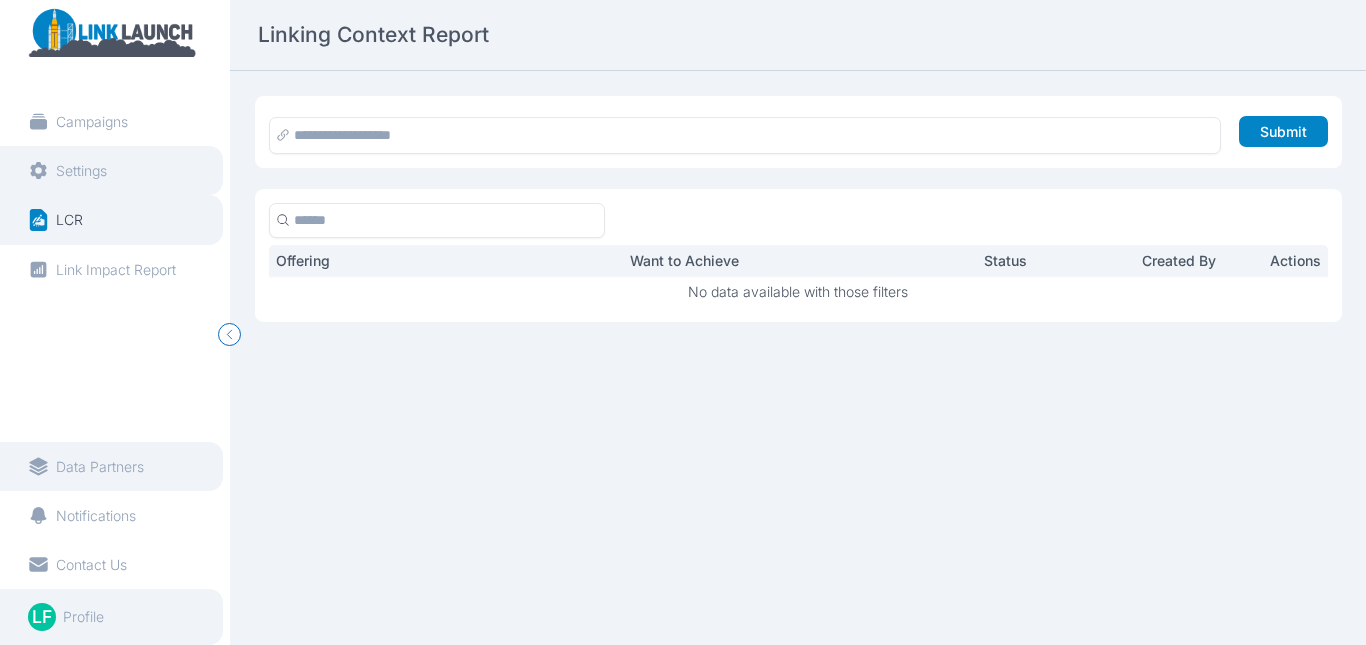 click on "Settings" at bounding box center (92, 122) 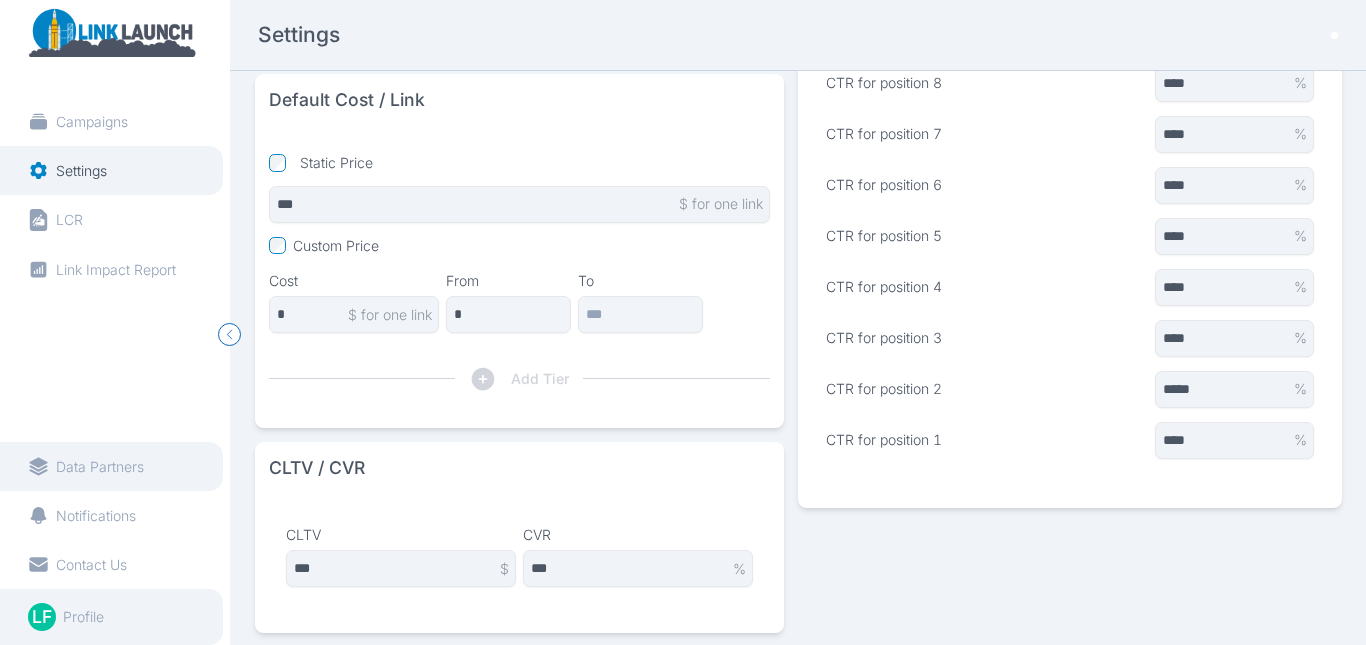 scroll, scrollTop: 309, scrollLeft: 0, axis: vertical 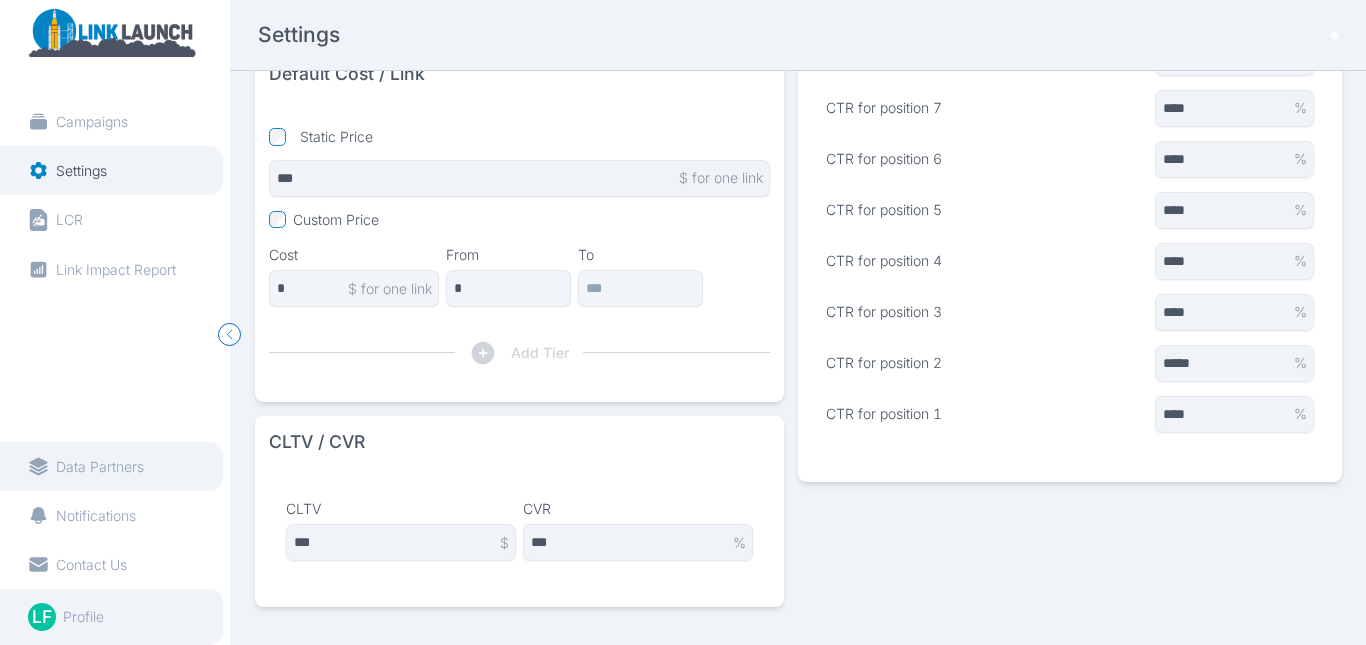 click on "Data Partners" at bounding box center (100, 467) 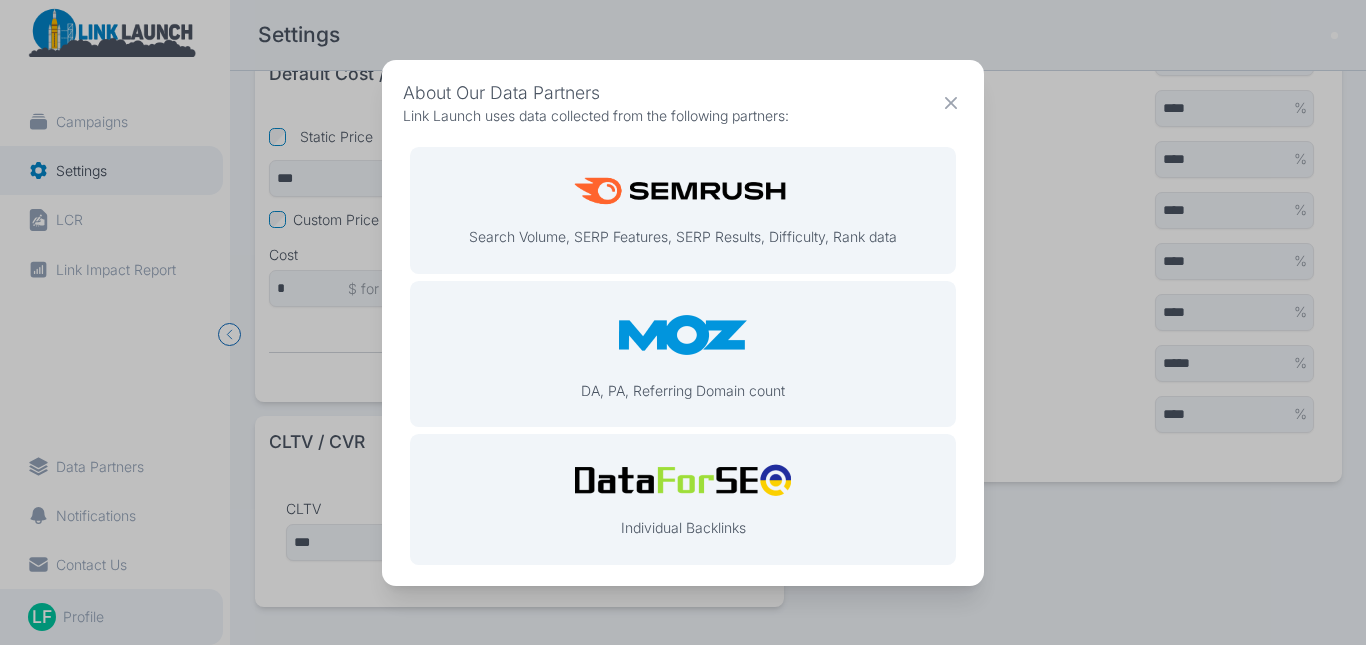 click at bounding box center (951, 103) 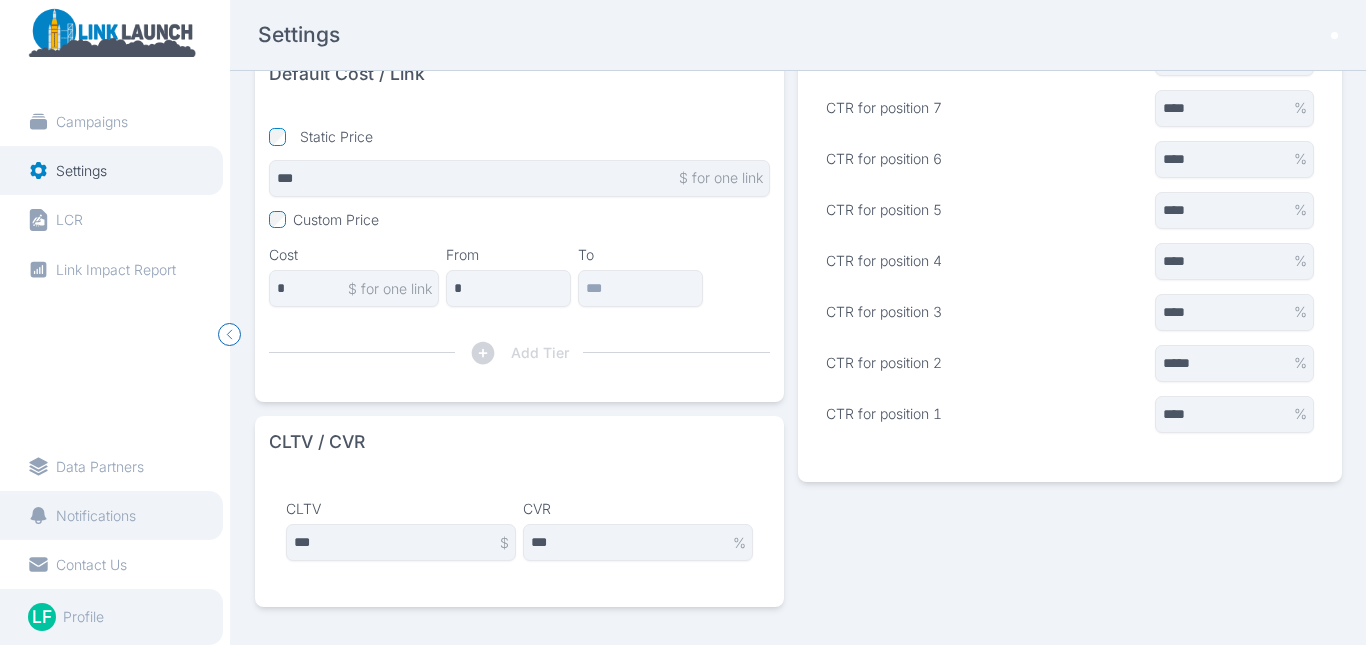 click on "Notifications" at bounding box center (111, 515) 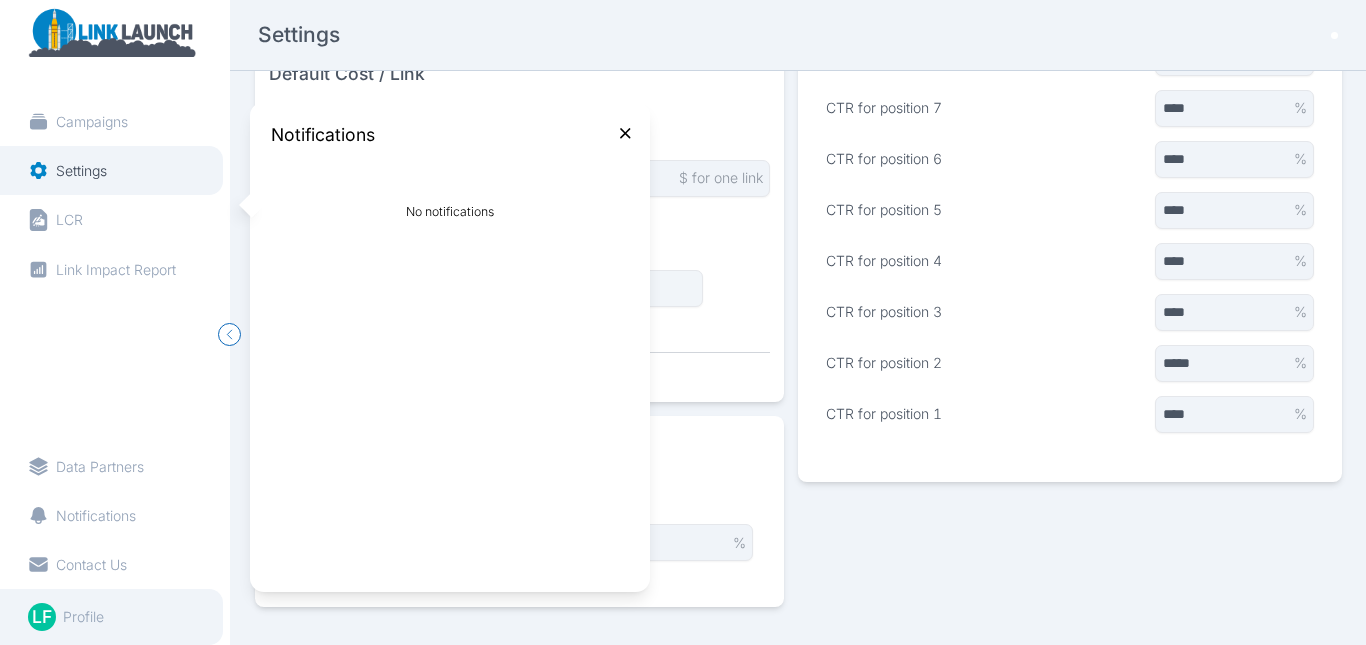 click at bounding box center [625, 135] 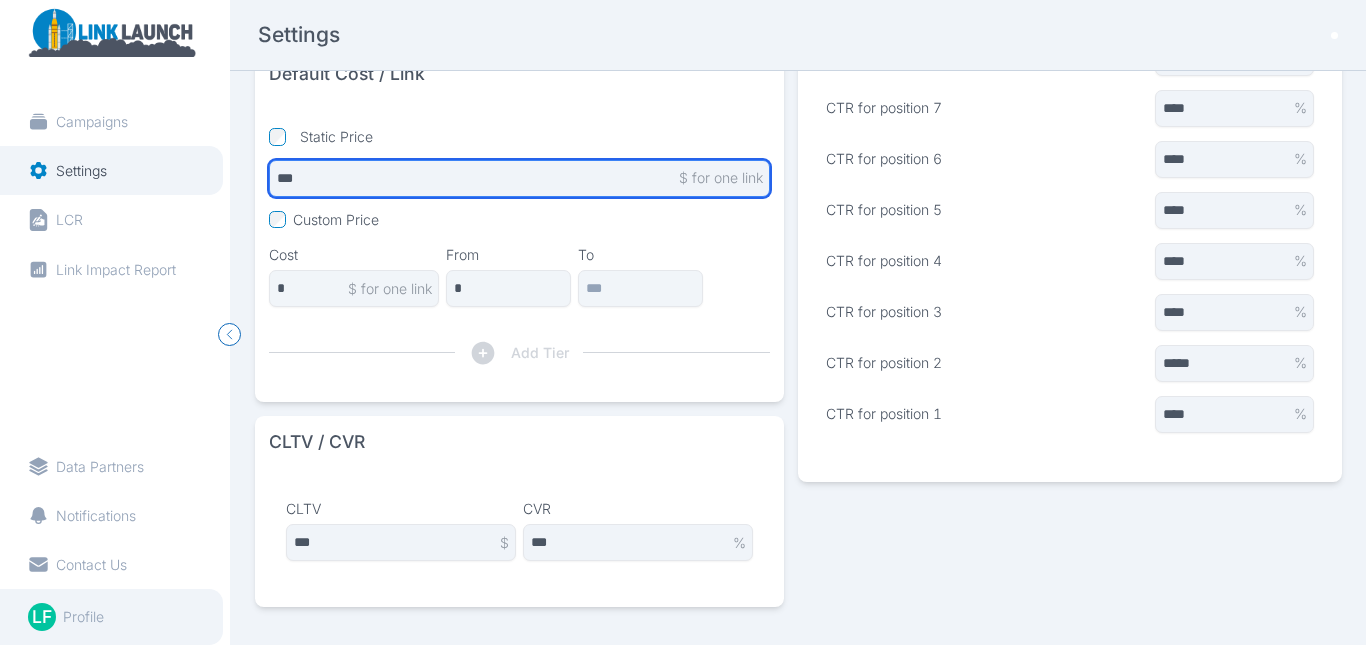 drag, startPoint x: 303, startPoint y: 165, endPoint x: 235, endPoint y: 157, distance: 68.46897 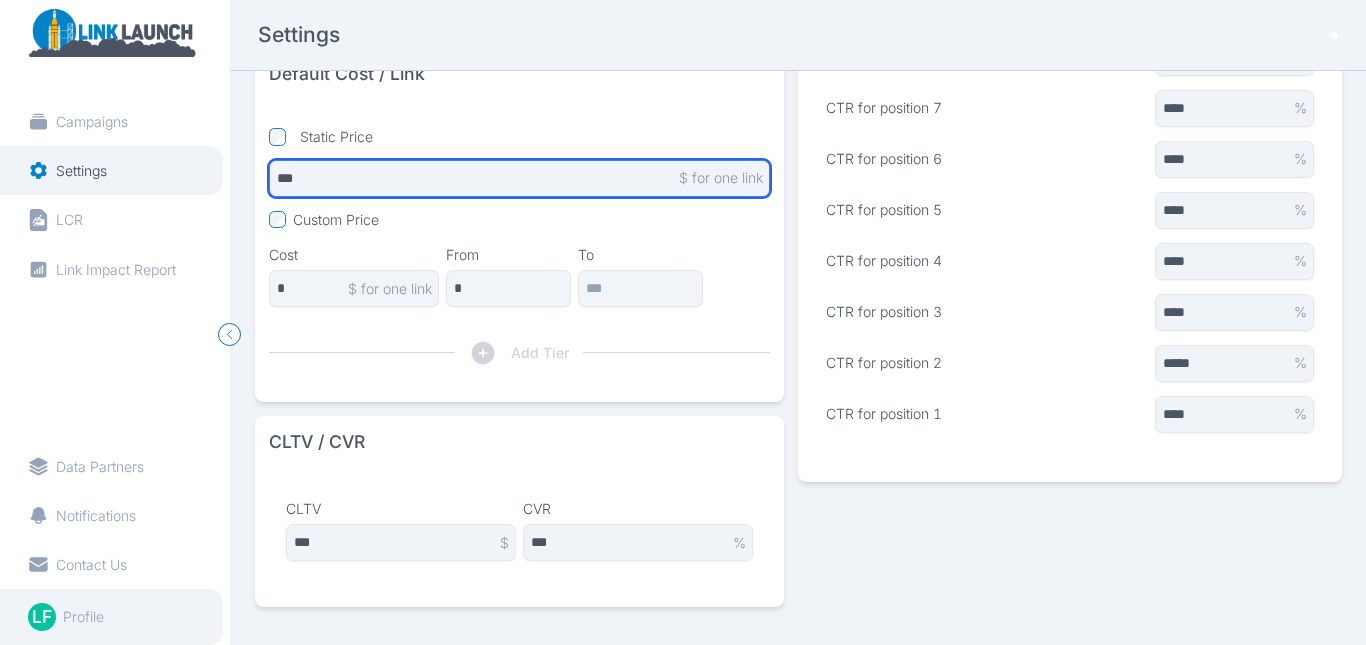 click on "Default Term Term 12 Months Target Rank Target Rank Position 4 Default Cost / Link Static Price *** $ for one link Custom Price Cost *** $ for one link From * To Add Tier CLTV *** $ CVR *** % Click Through Rate Match Type Match % CTR for position 20+ **** % CTR for position 10 **** % CTR for position 9 **** % CTR for position 8 **** % CTR for position 7 **** % CTR for position 6 **** % CTR for position 5 **** % CTR for position 4 **** % CTR for position 3 **** % CTR for position 2 ***** % CTR for position 1 **** %" at bounding box center (798, 358) 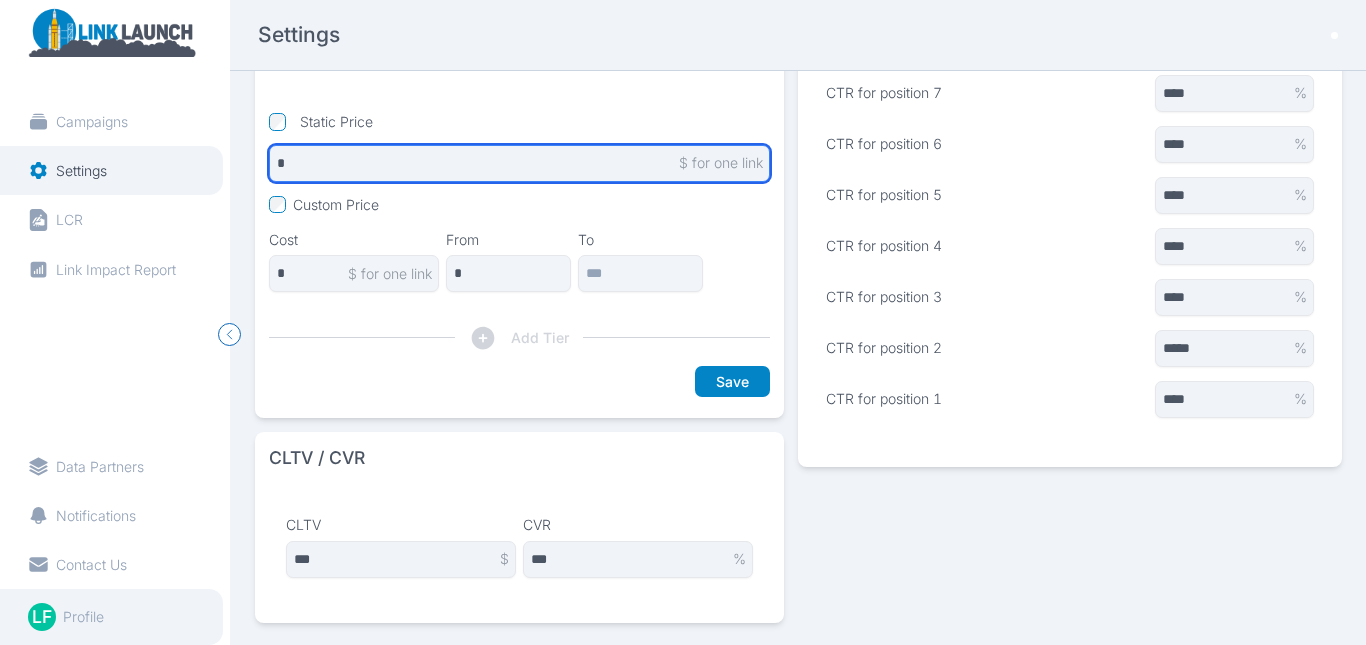 type on "*" 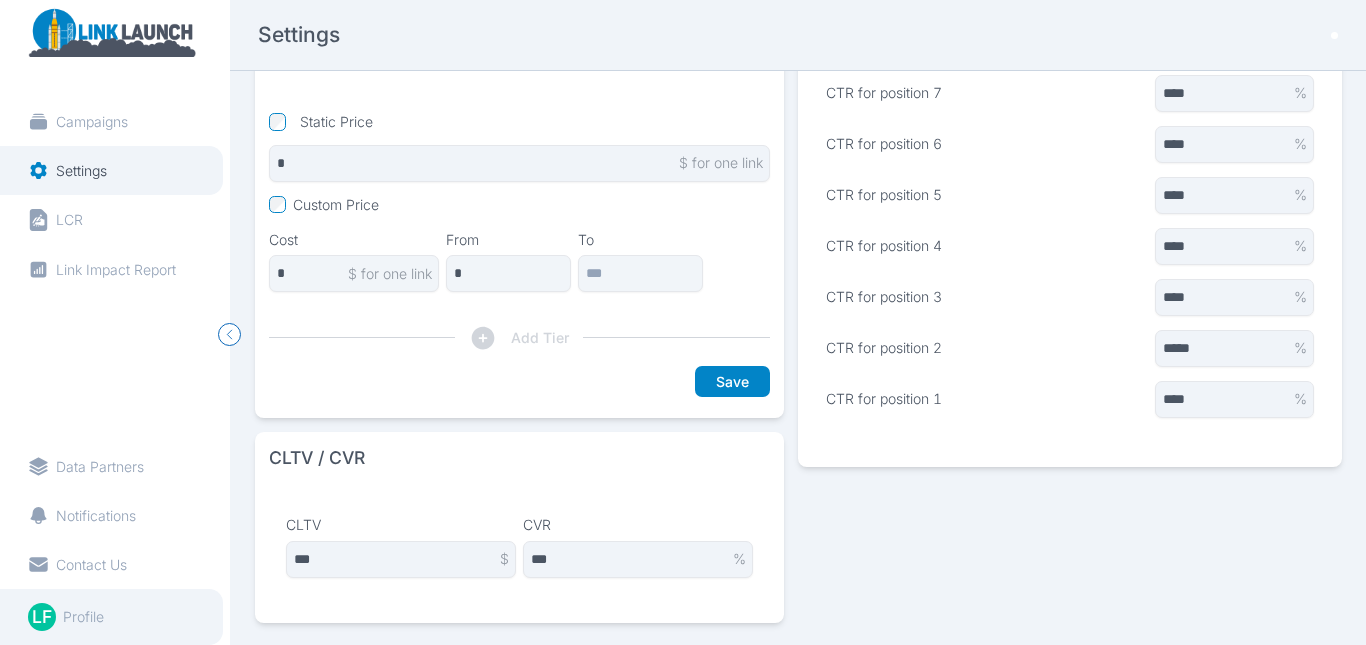 click on "Default Cost / Link Static Price *** $ for one link Custom Price Cost *** $ for one link From * To Add Tier Save" at bounding box center (520, 222) 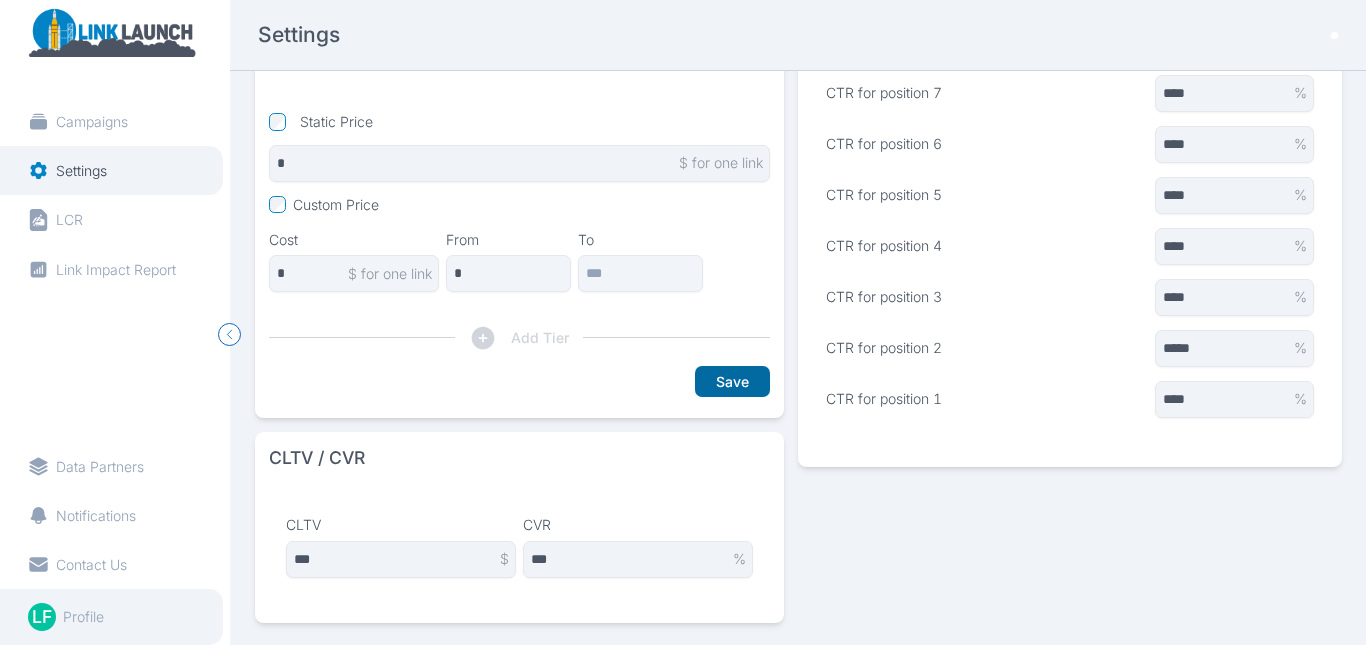 click on "Save" at bounding box center (732, 382) 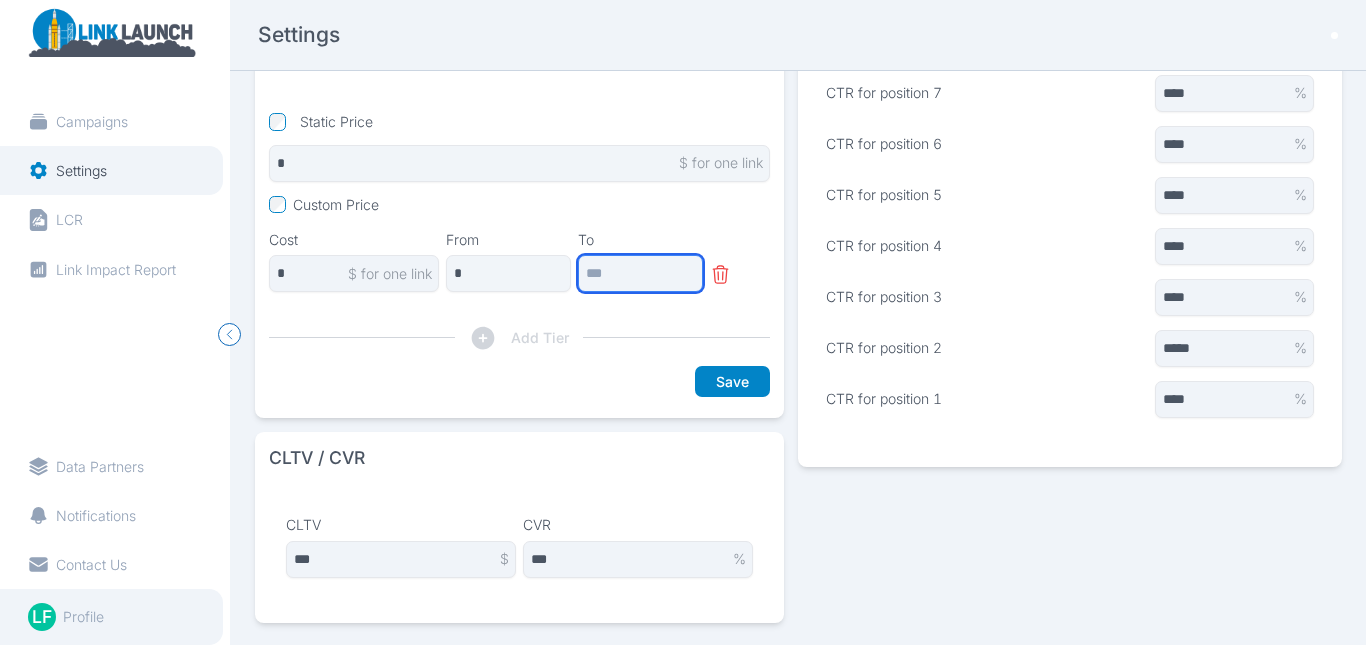 click at bounding box center [640, 273] 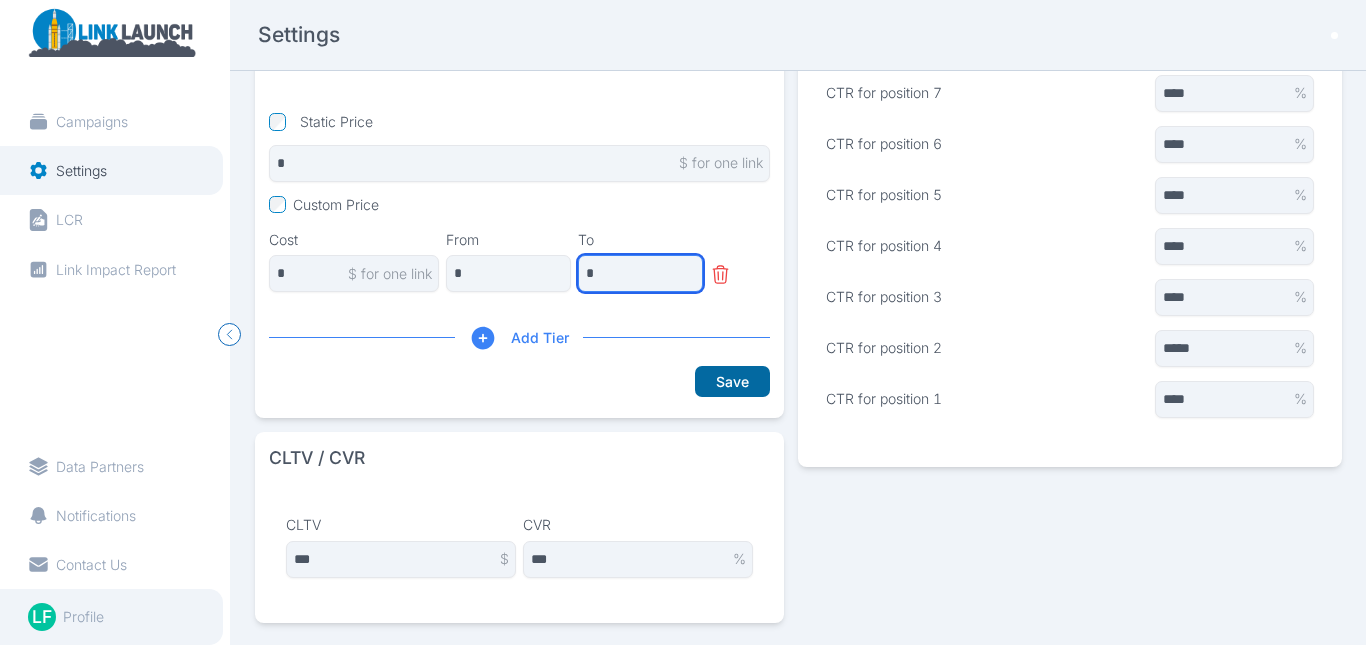 type on "*" 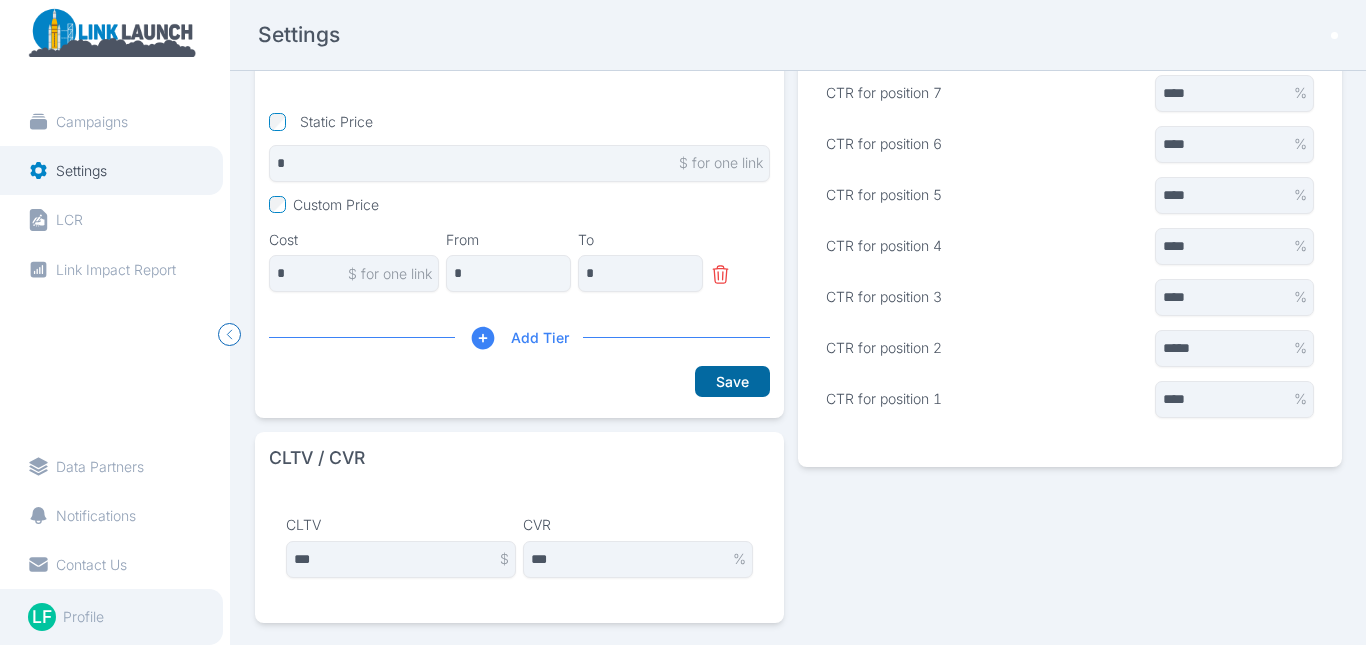 click on "Save" at bounding box center [732, 382] 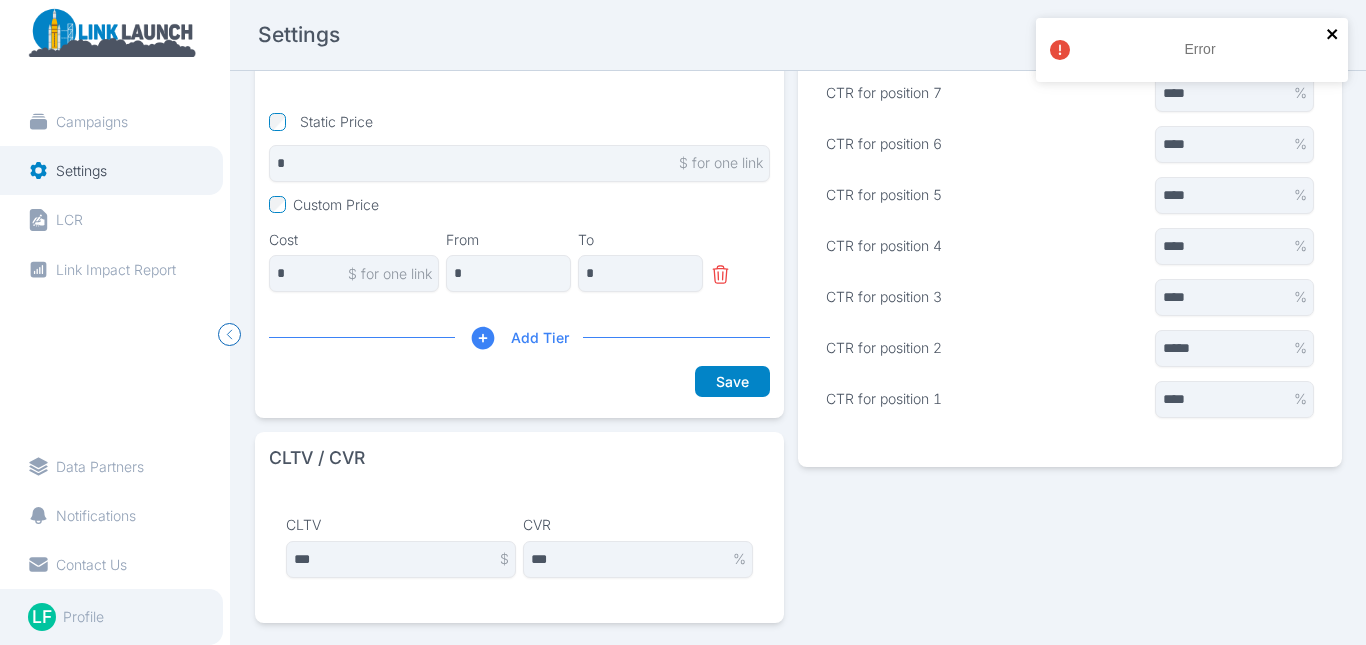 click at bounding box center (1332, 34) 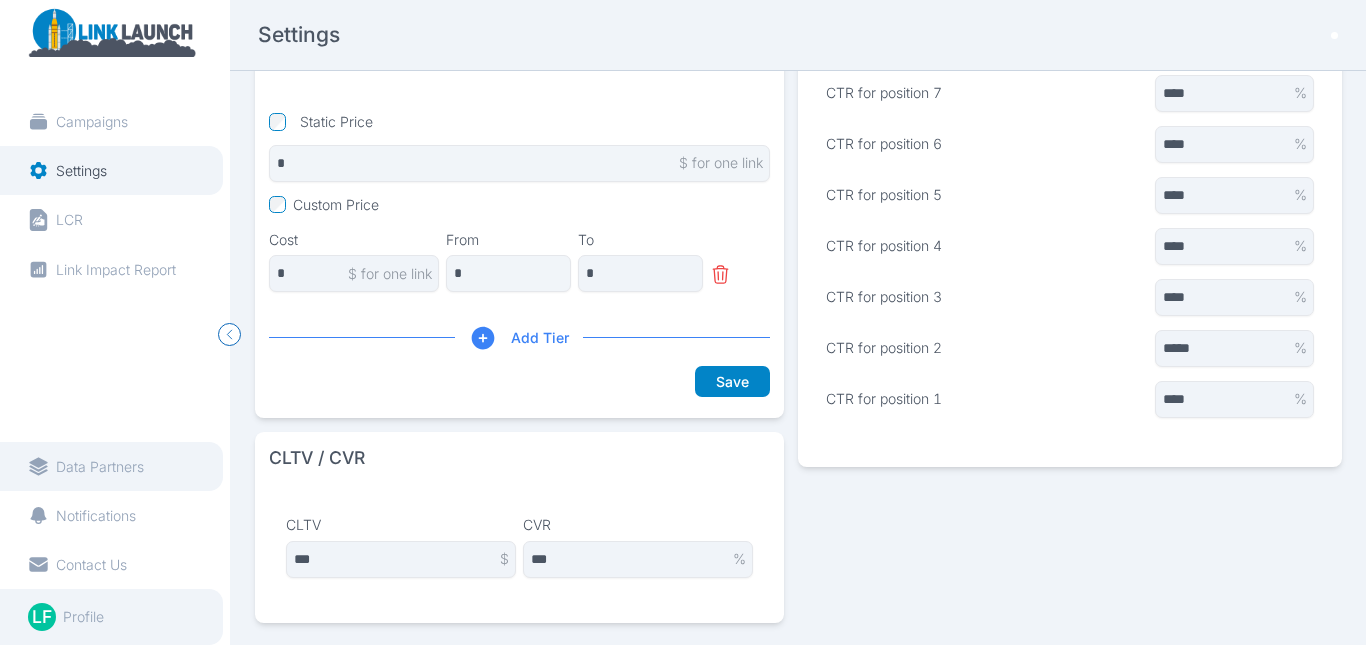 click on "Data Partners" at bounding box center [100, 467] 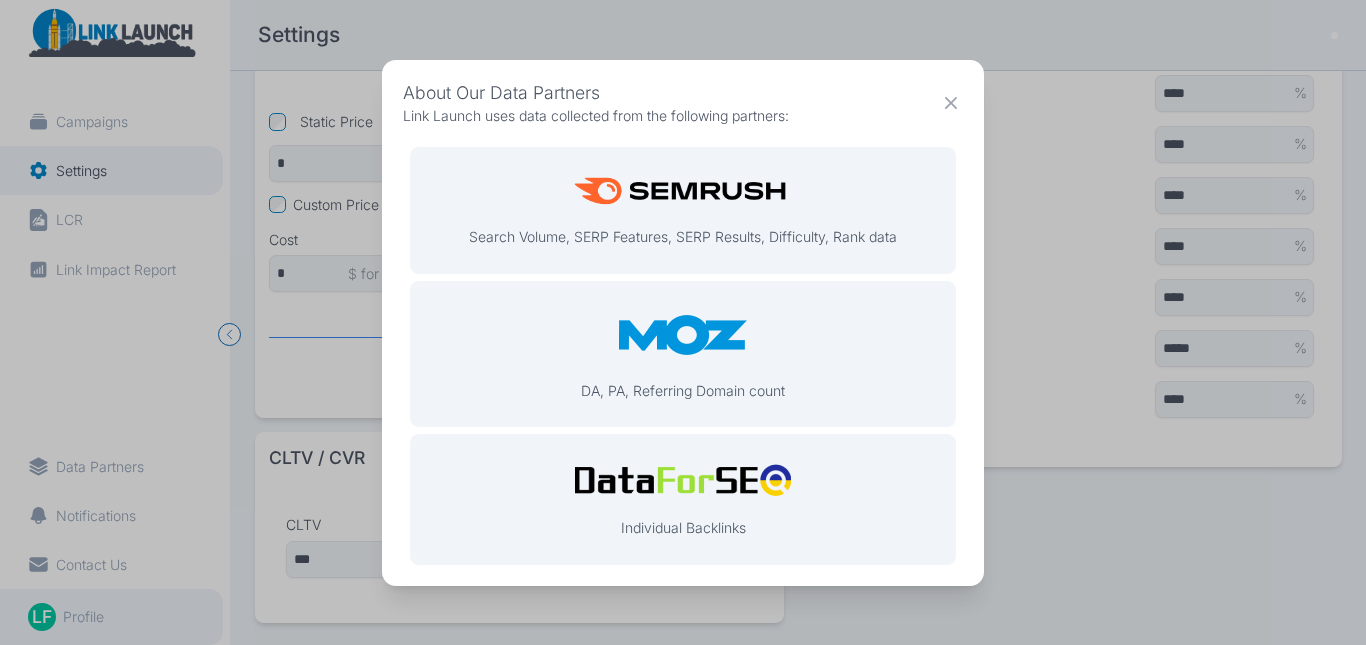 click at bounding box center (951, 103) 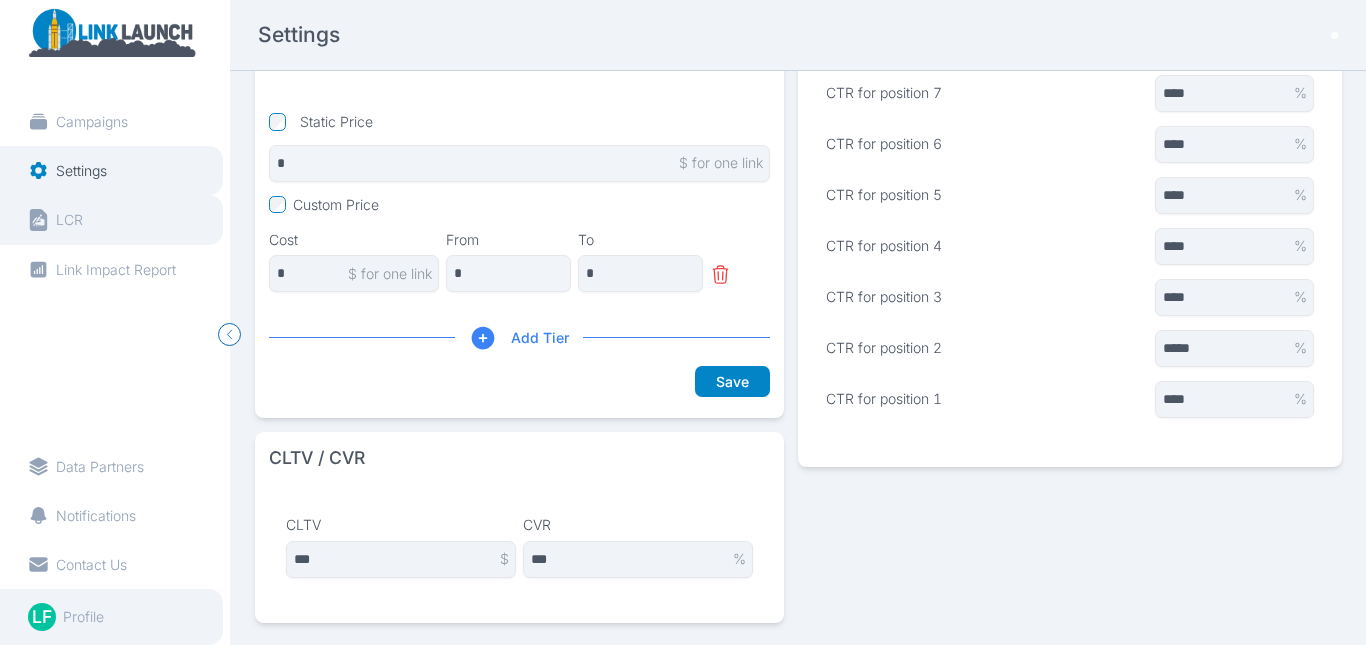 click on "LCR" at bounding box center (111, 121) 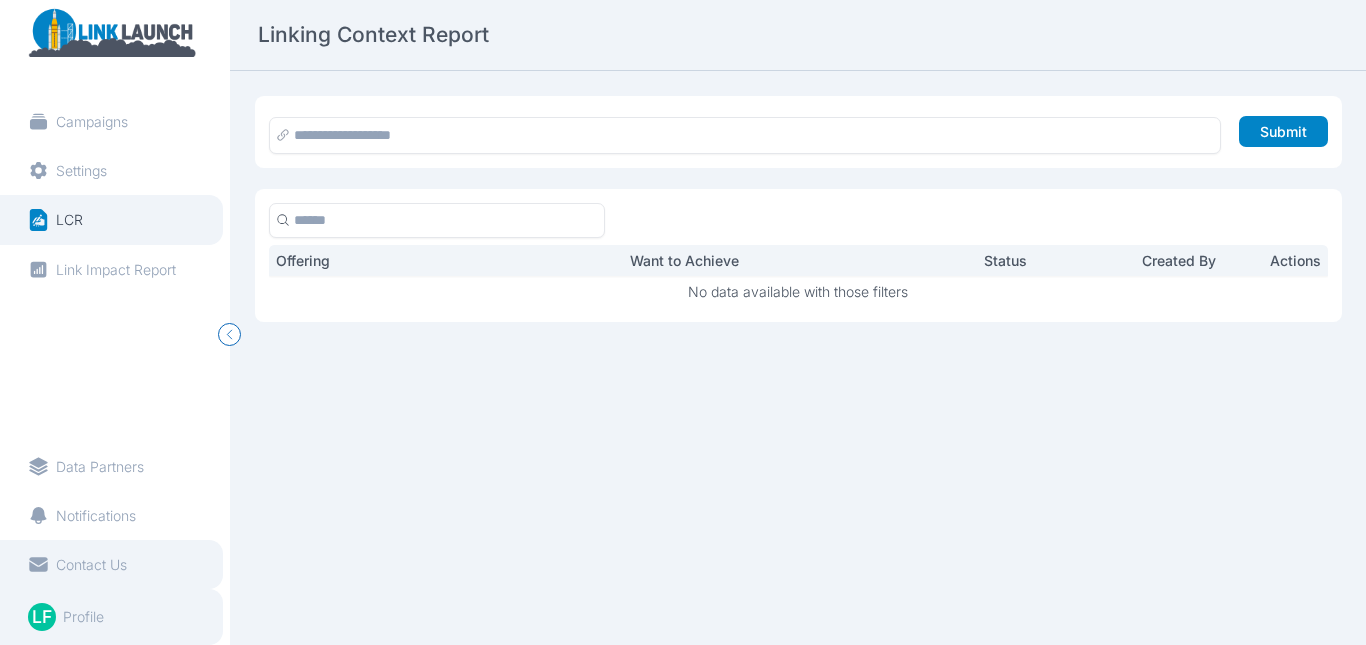 click on "Contact Us" at bounding box center [100, 467] 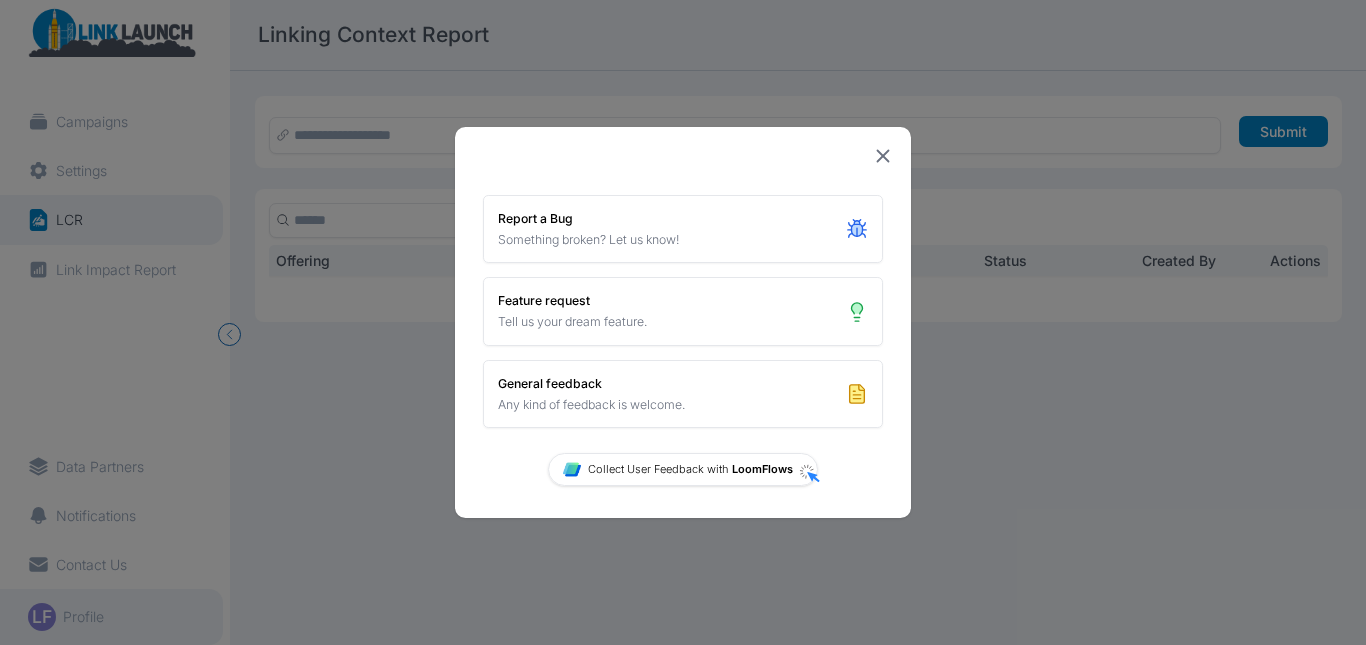 click at bounding box center [883, 156] 